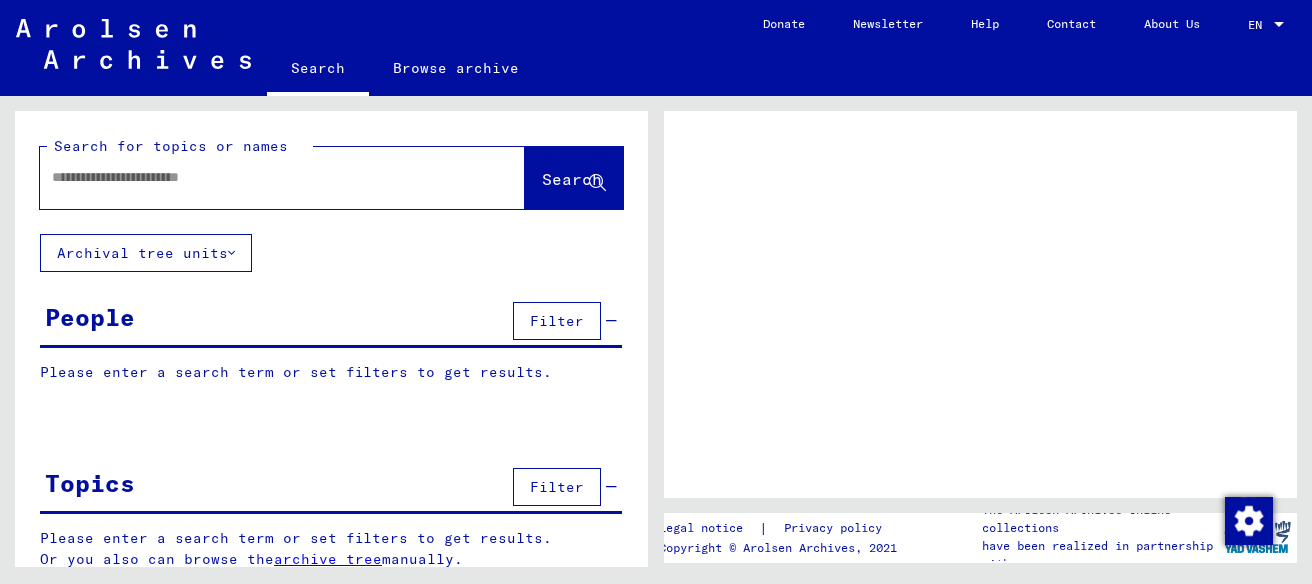 scroll, scrollTop: 0, scrollLeft: 0, axis: both 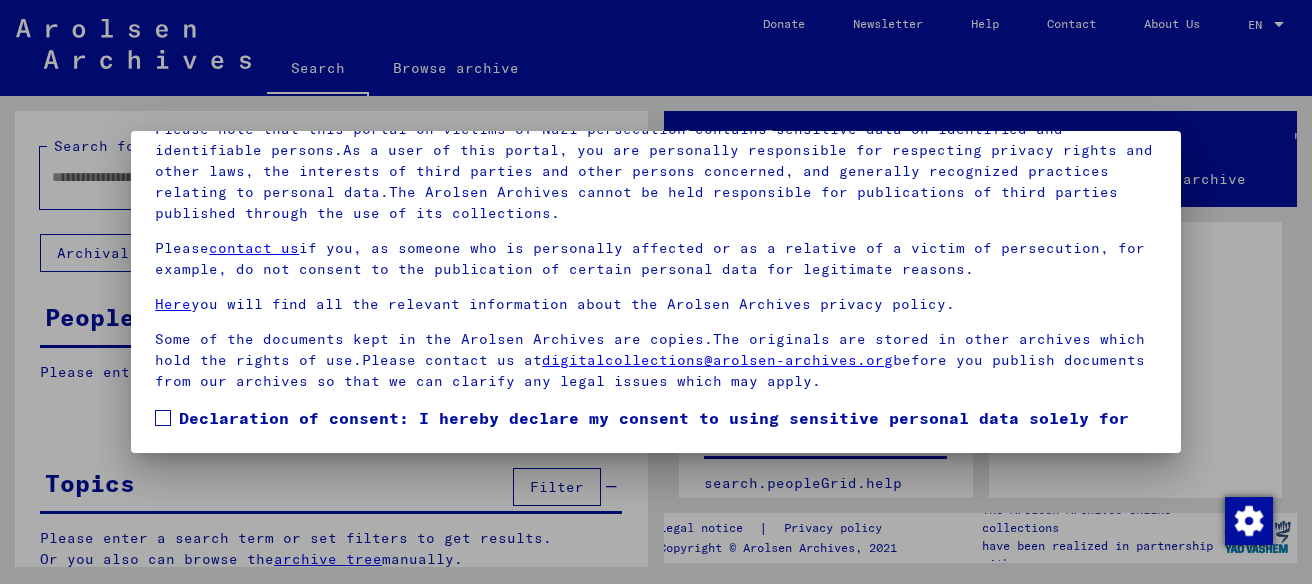 click at bounding box center [163, 418] 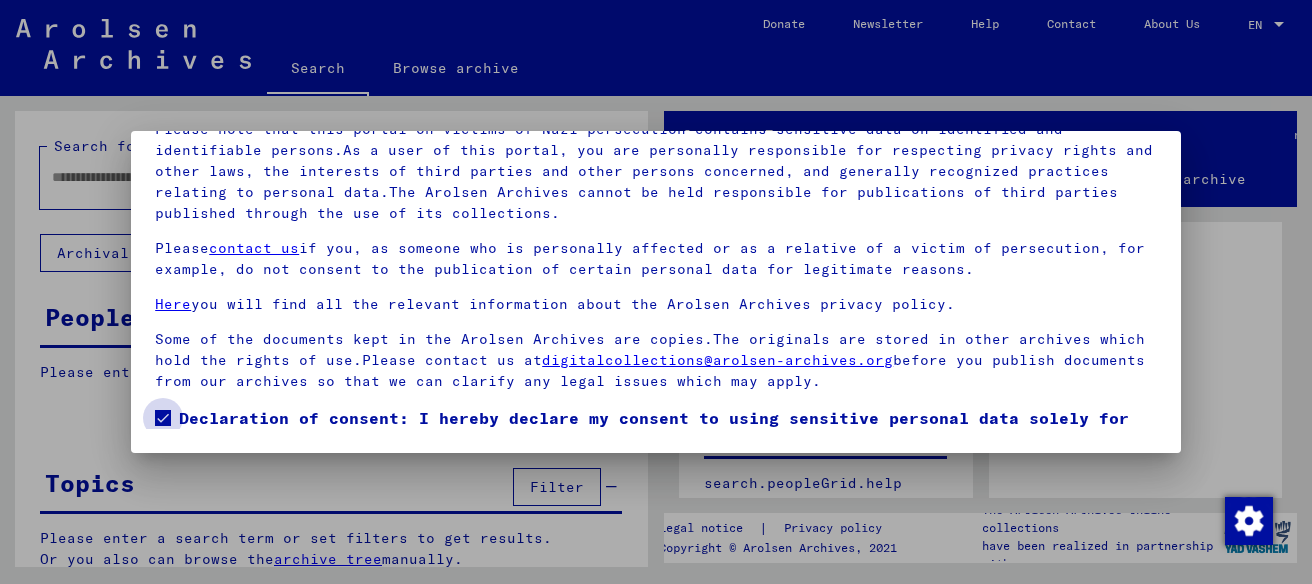 click on "Declaration of consent: I hereby declare my consent to using sensitive personal data solely for research purposes and in accordance with the applicable national laws and regulations. I understand that a violation of these laws and/or regulations can result in criminal proceedings." at bounding box center (668, 442) 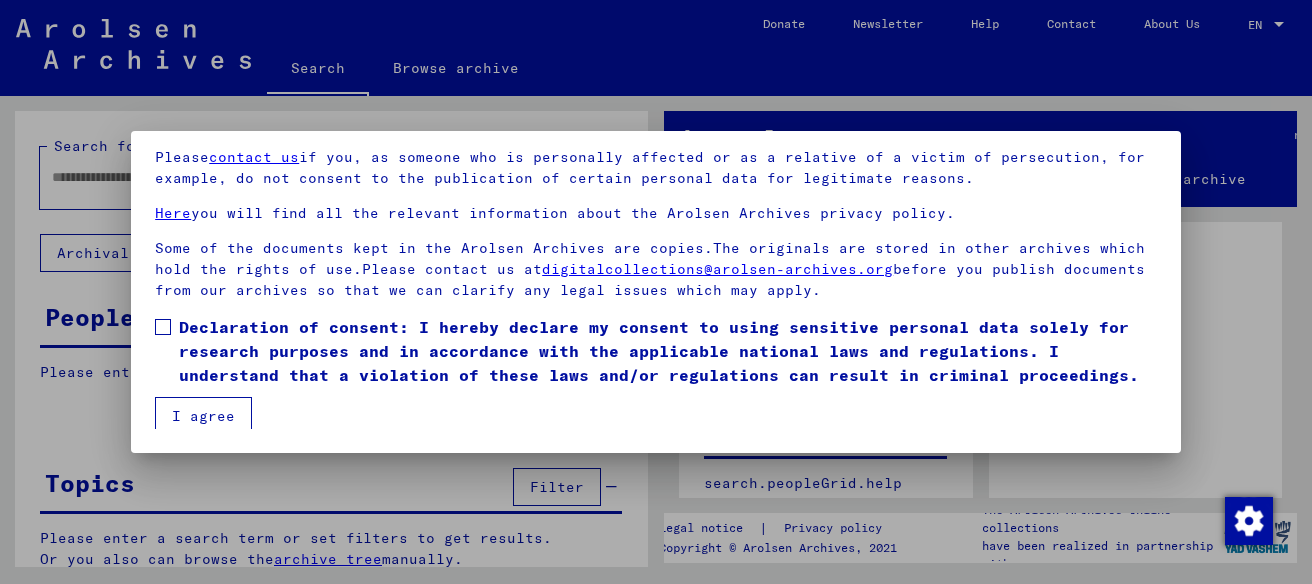 scroll, scrollTop: 97, scrollLeft: 0, axis: vertical 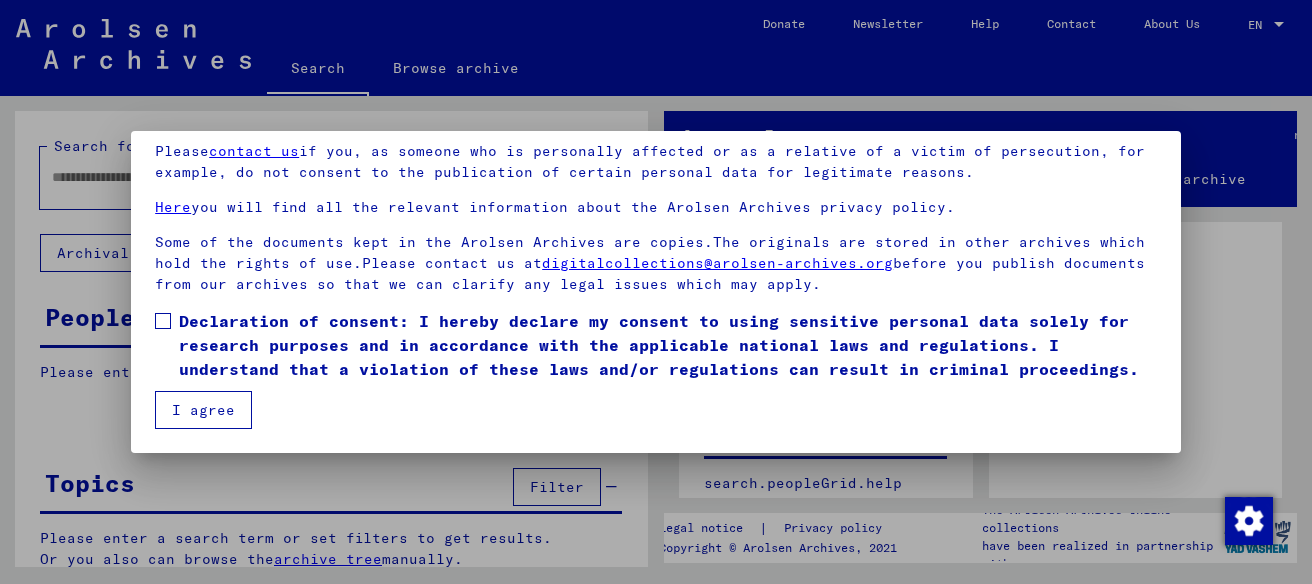 click at bounding box center [163, 321] 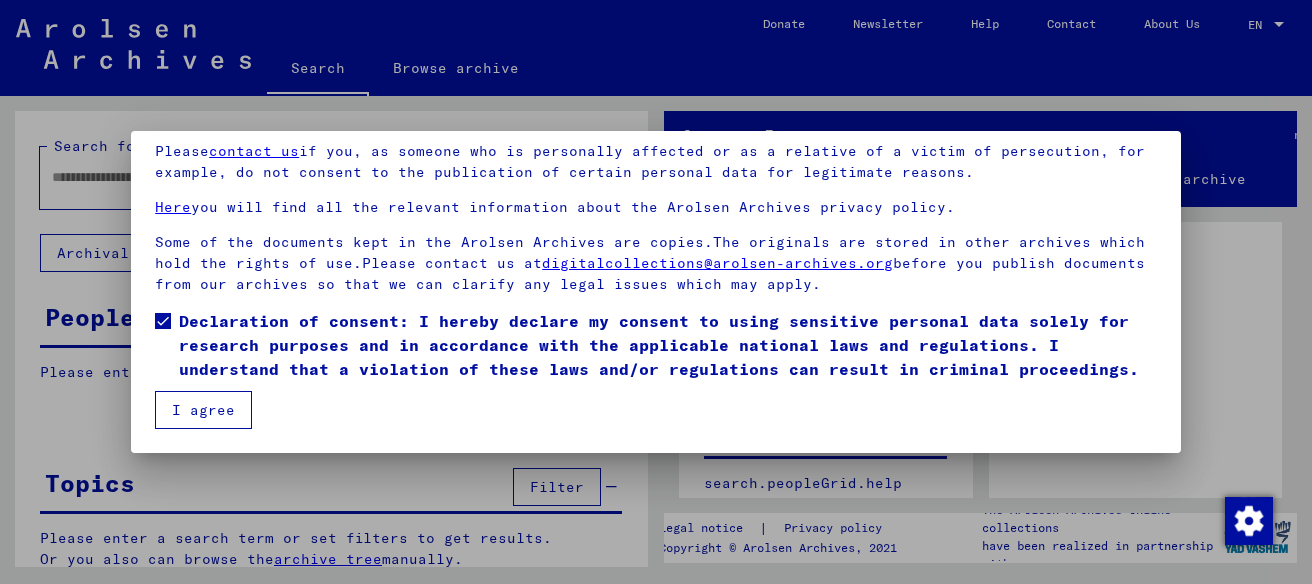 click on "I agree" at bounding box center [203, 410] 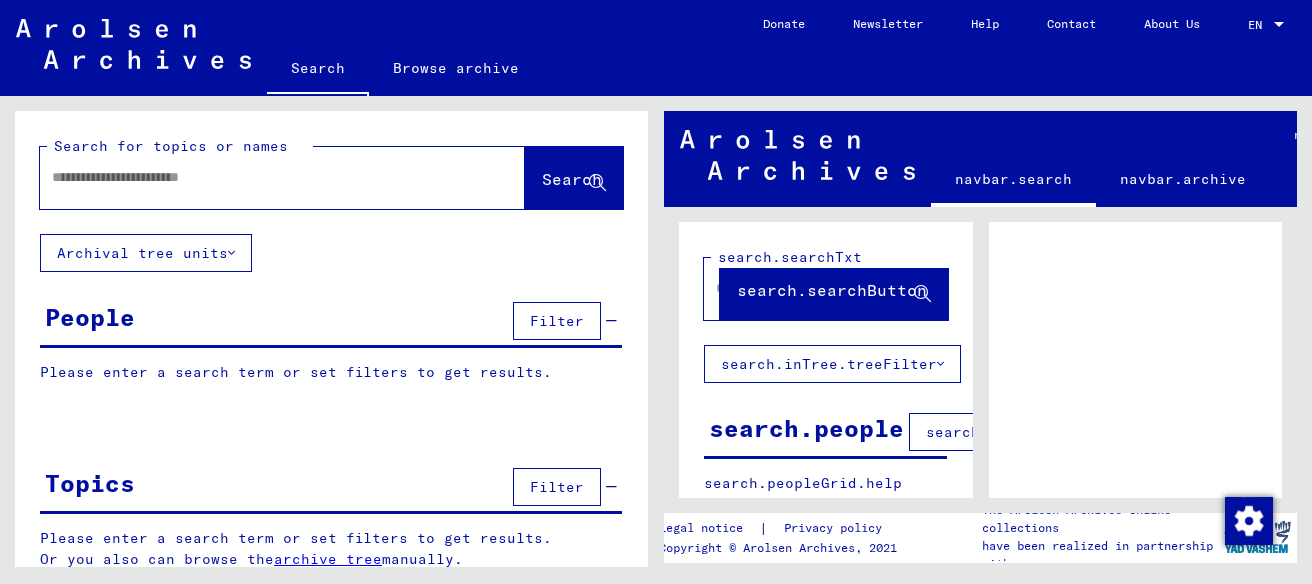 click at bounding box center (264, 177) 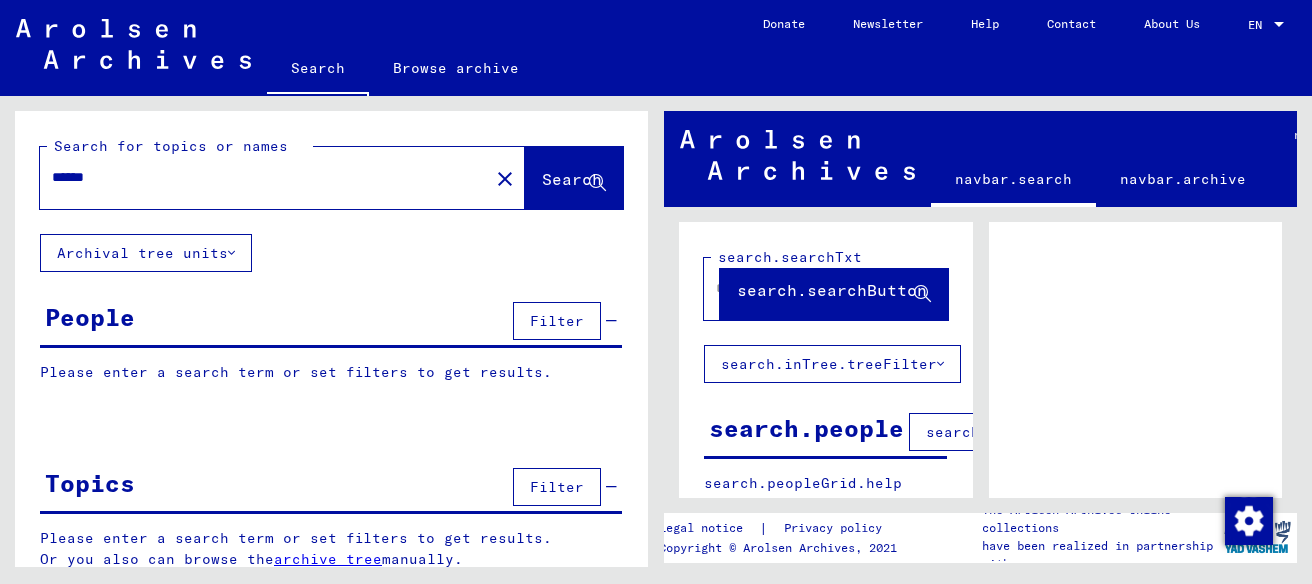 drag, startPoint x: 64, startPoint y: 175, endPoint x: 71, endPoint y: 155, distance: 21.189621 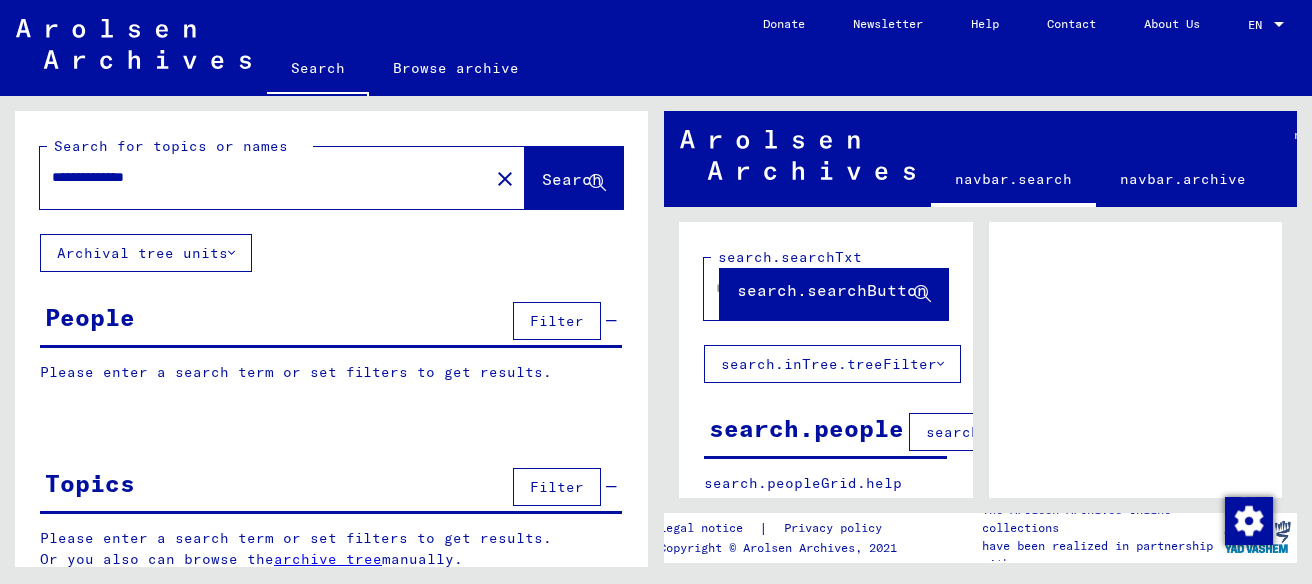 click on "Search" 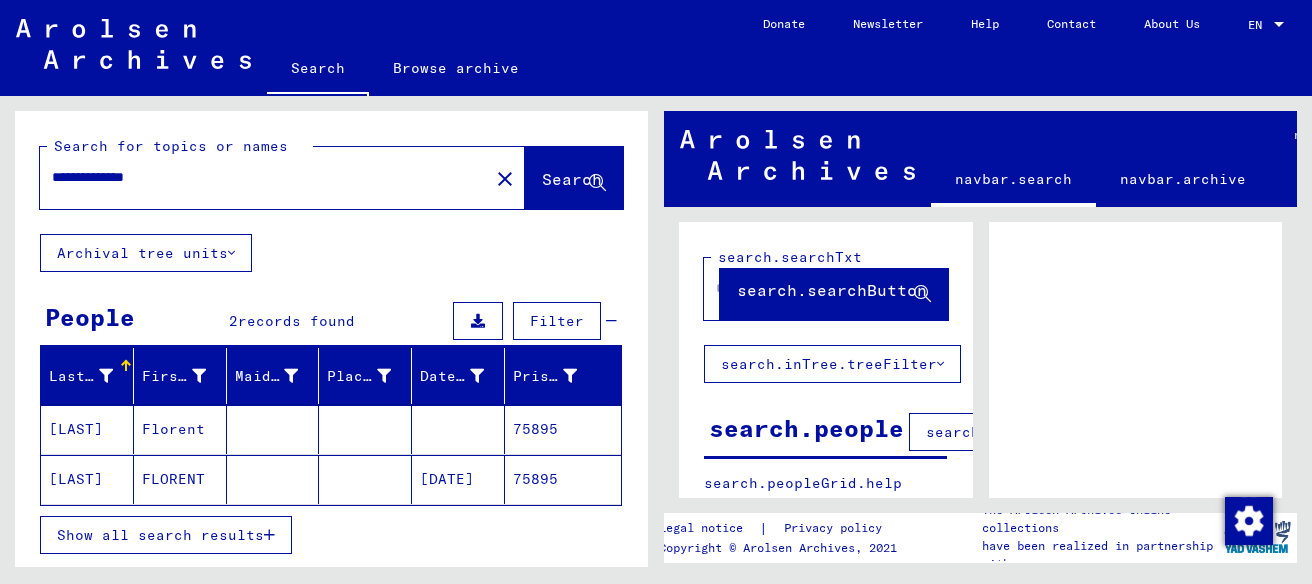 click on "Florent" at bounding box center [180, 479] 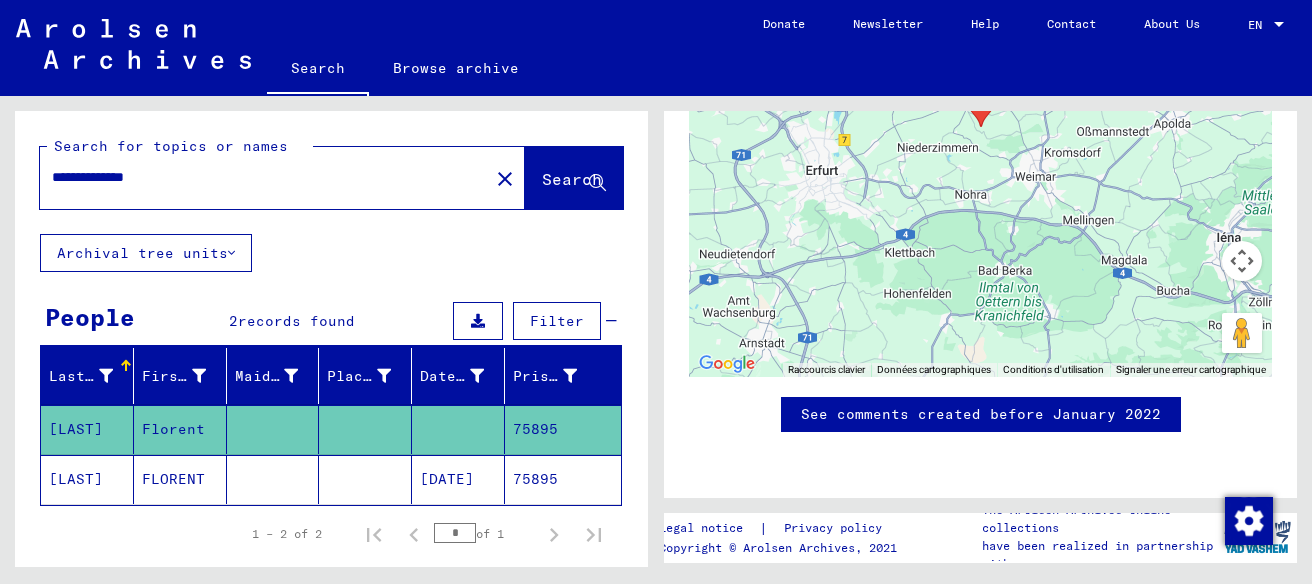 scroll, scrollTop: 1175, scrollLeft: 0, axis: vertical 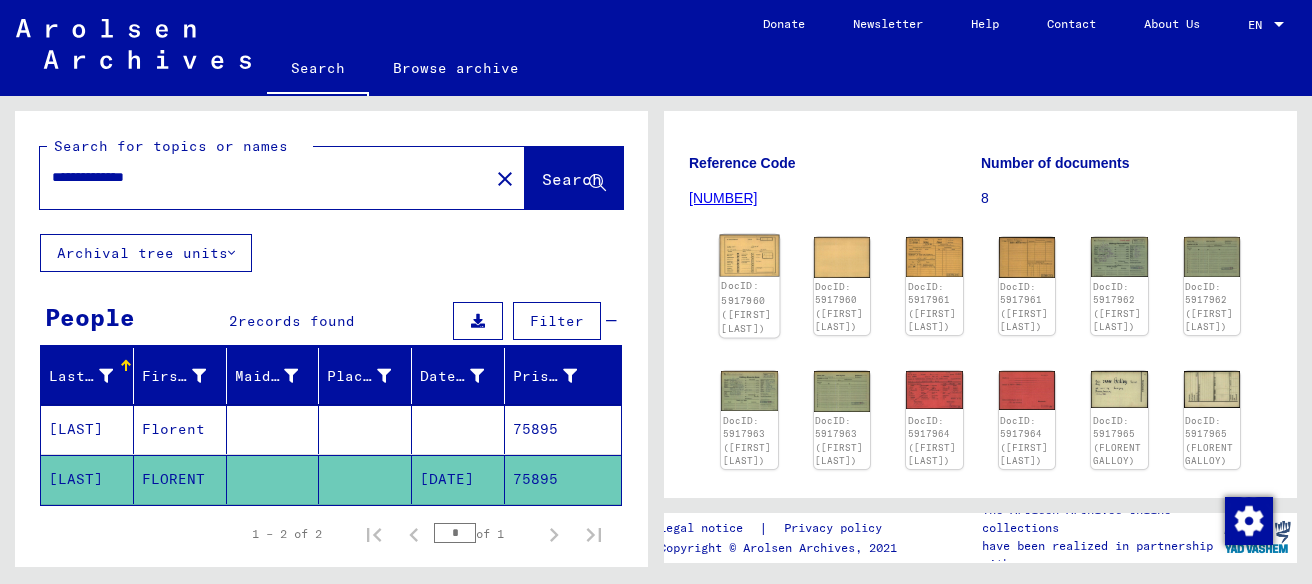 click 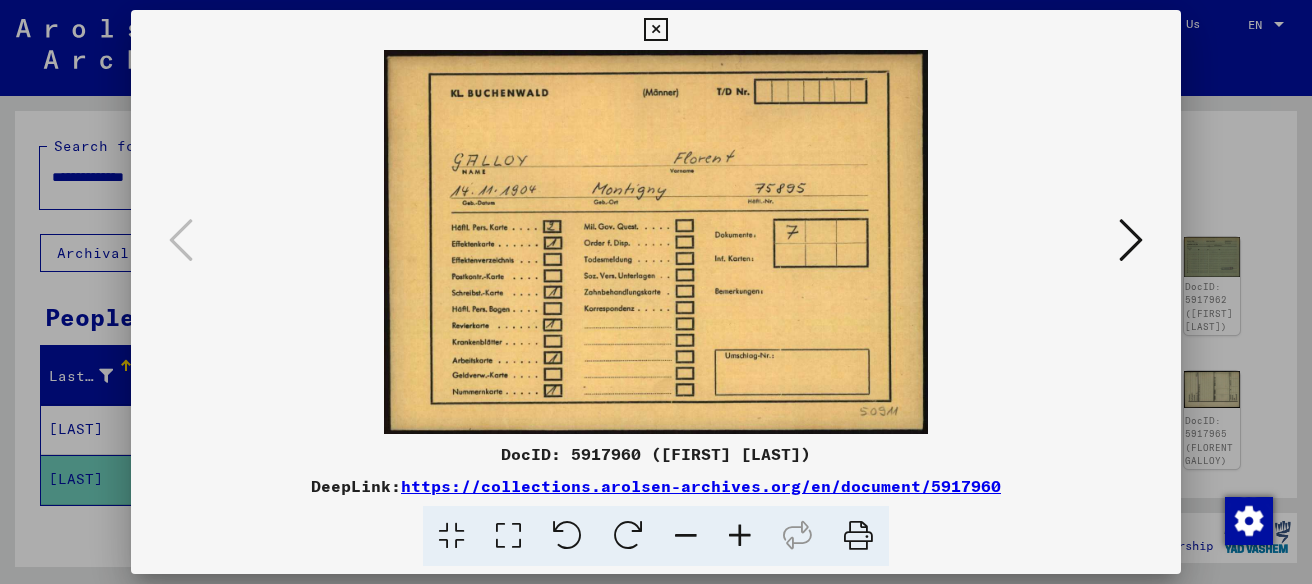click at bounding box center (1131, 240) 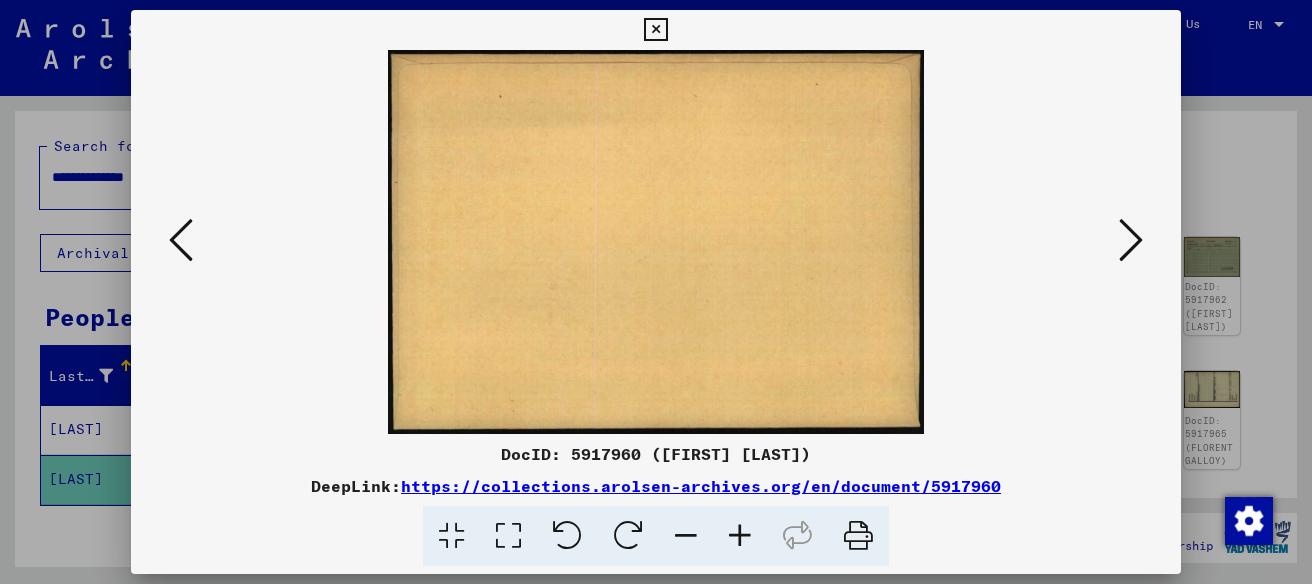 click at bounding box center (1131, 240) 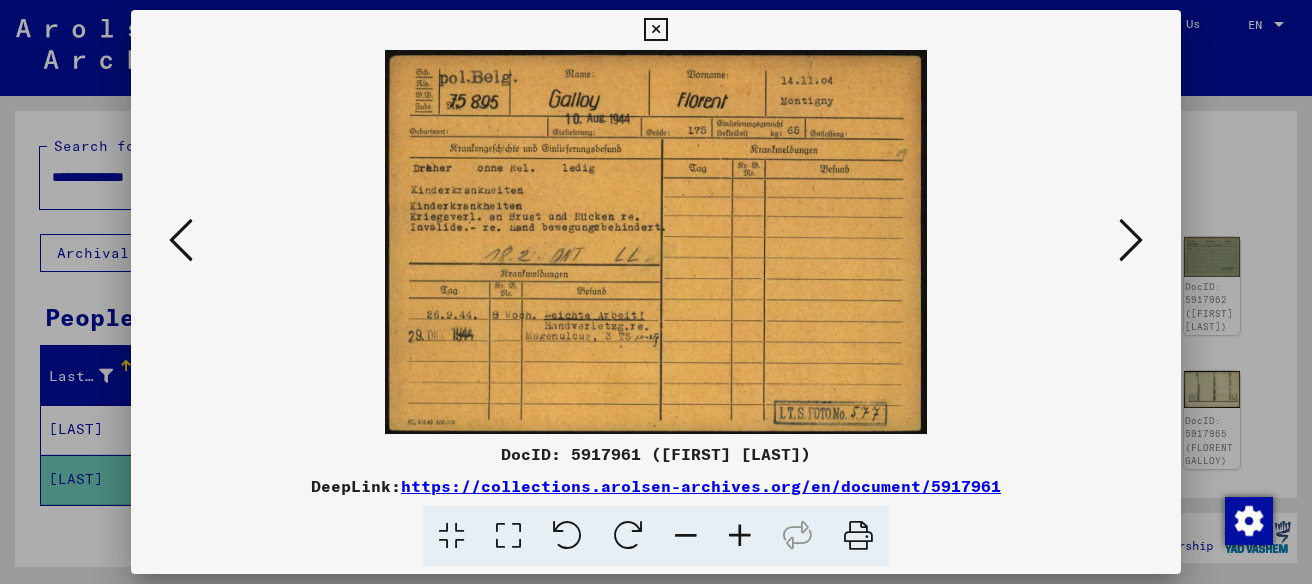 click at bounding box center [1131, 240] 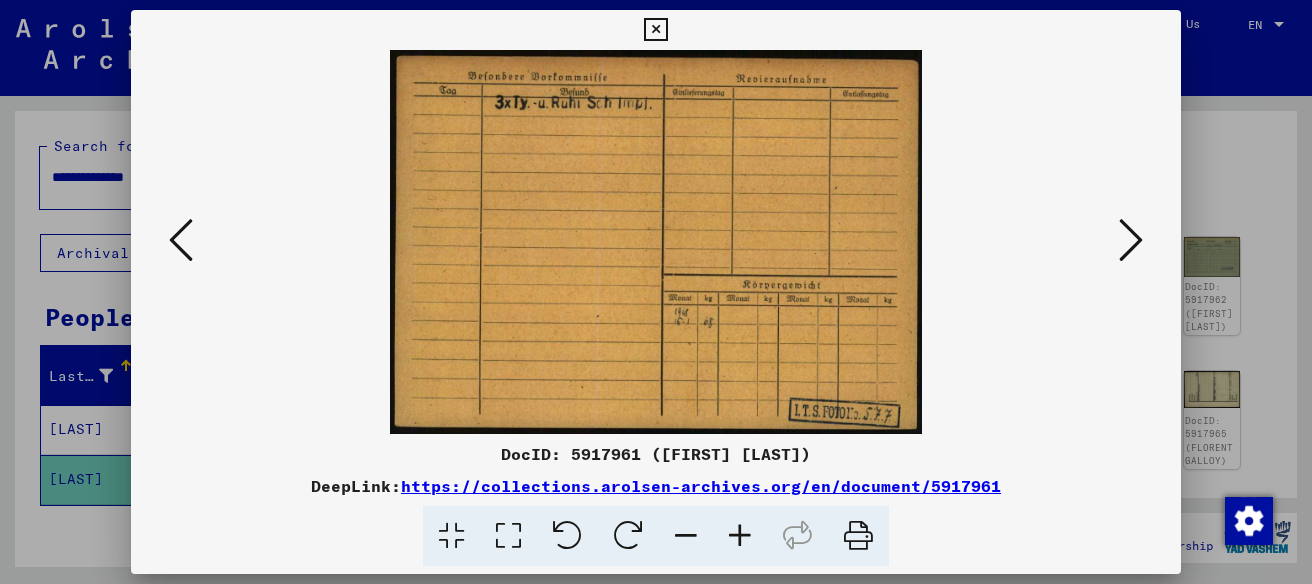 click at bounding box center (1131, 240) 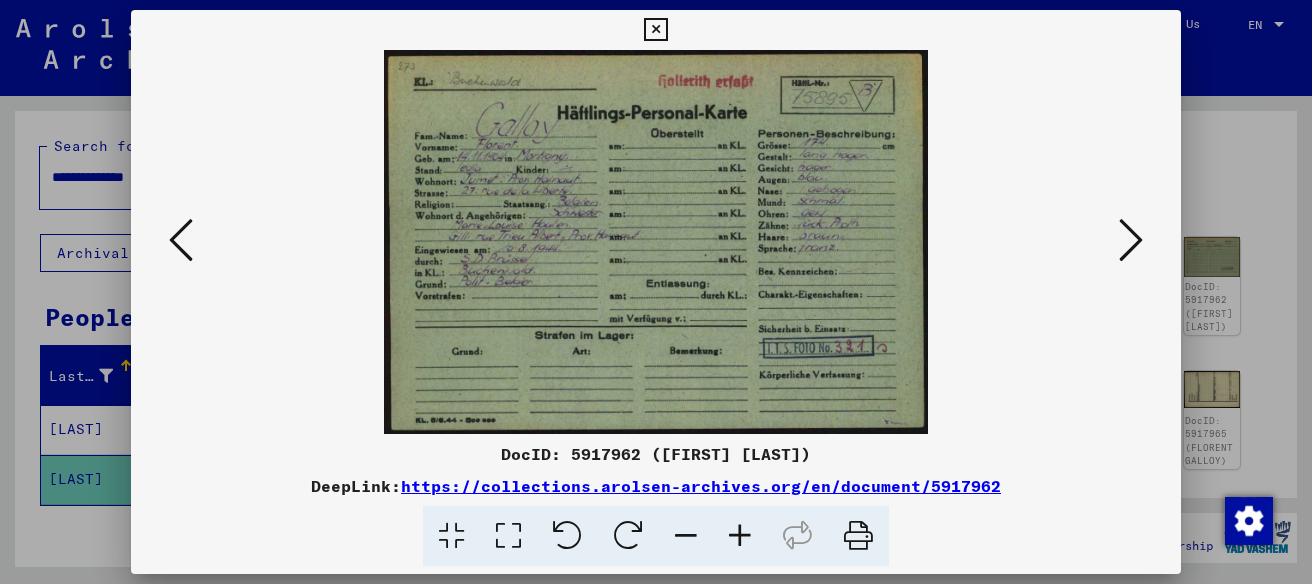 click at bounding box center [1131, 240] 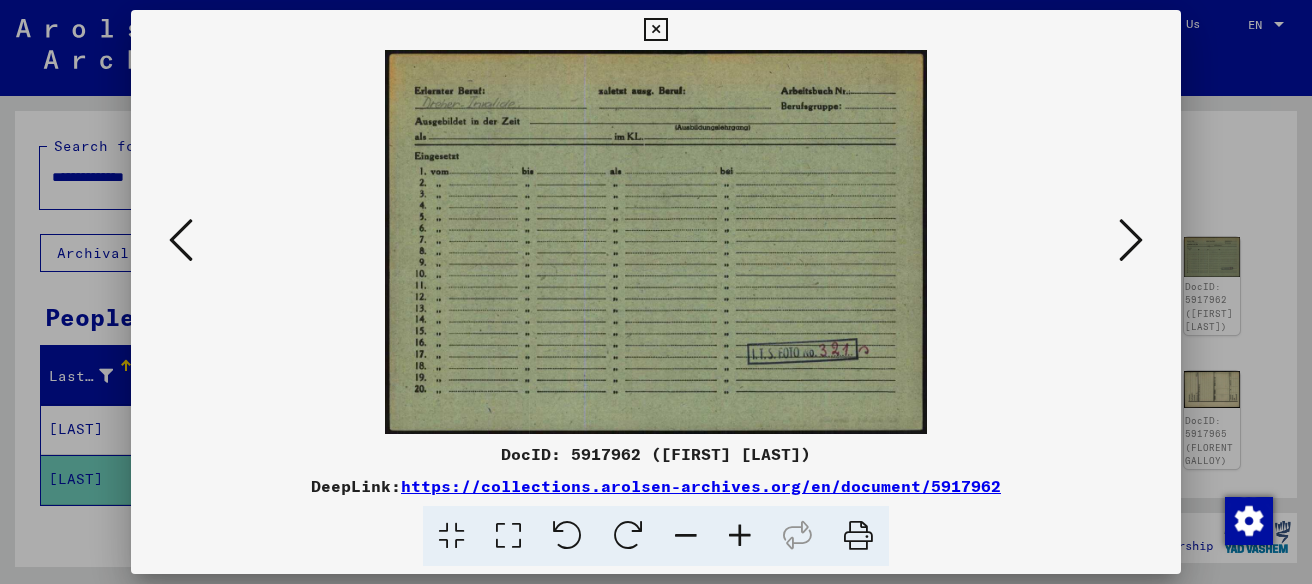 click at bounding box center (1131, 240) 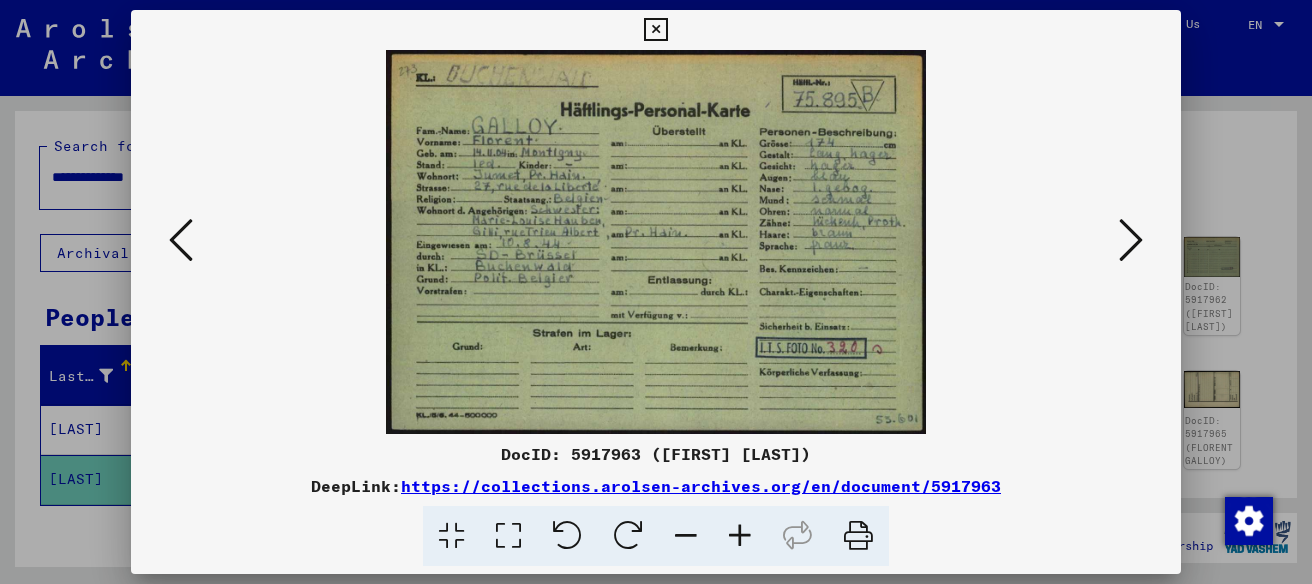 click at bounding box center [1131, 240] 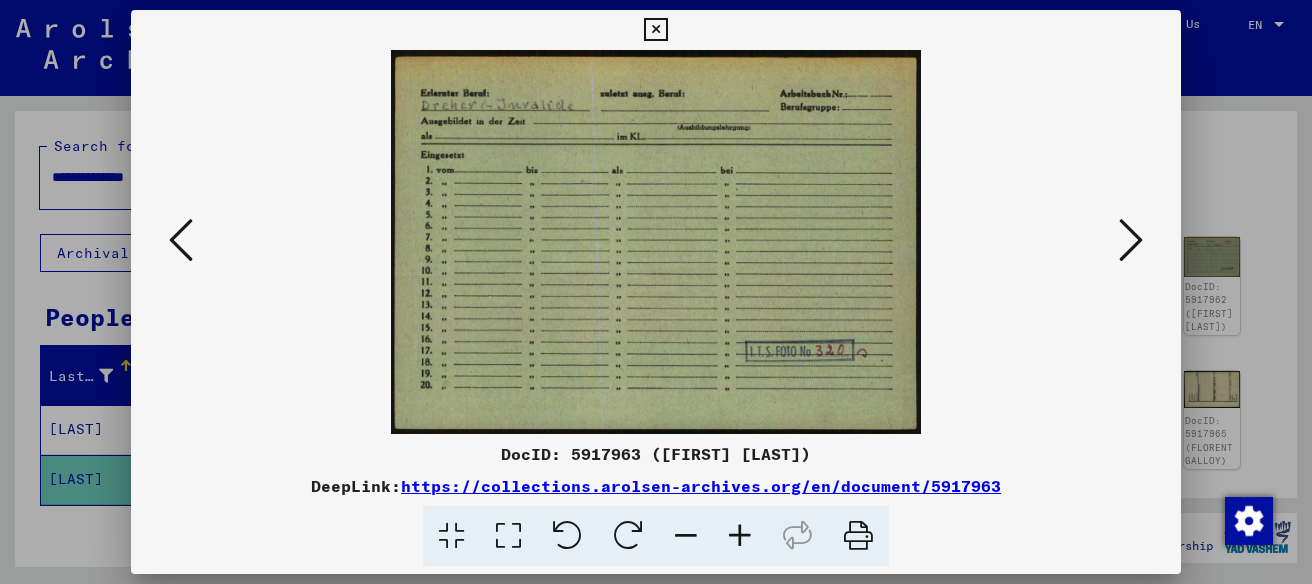 click at bounding box center [1131, 240] 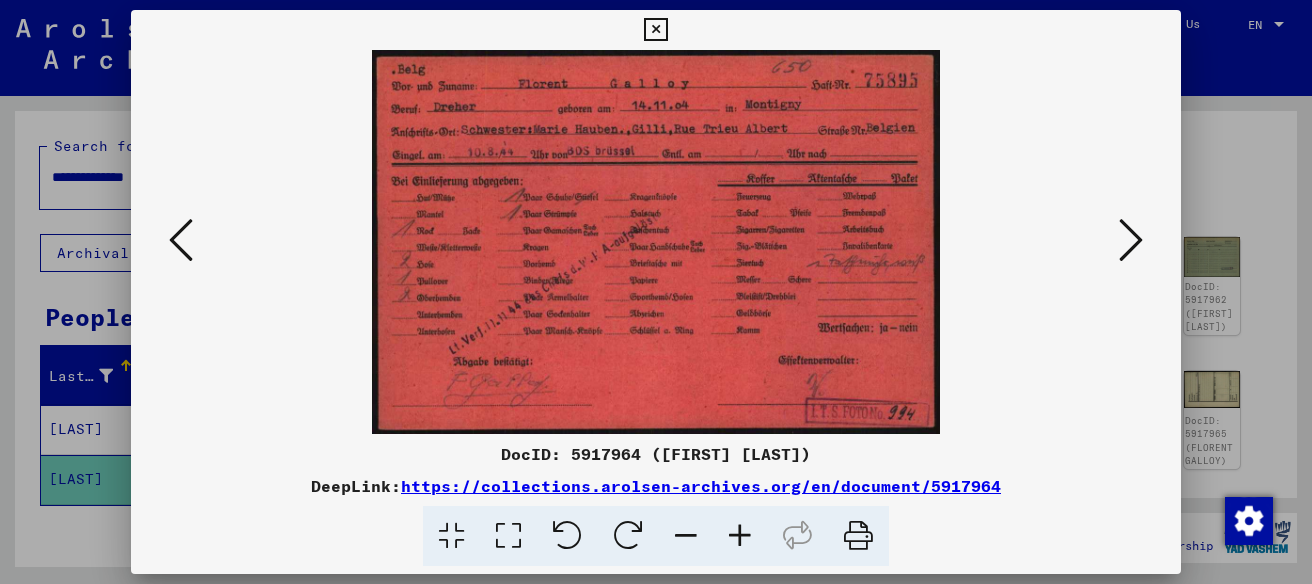 click at bounding box center [1131, 240] 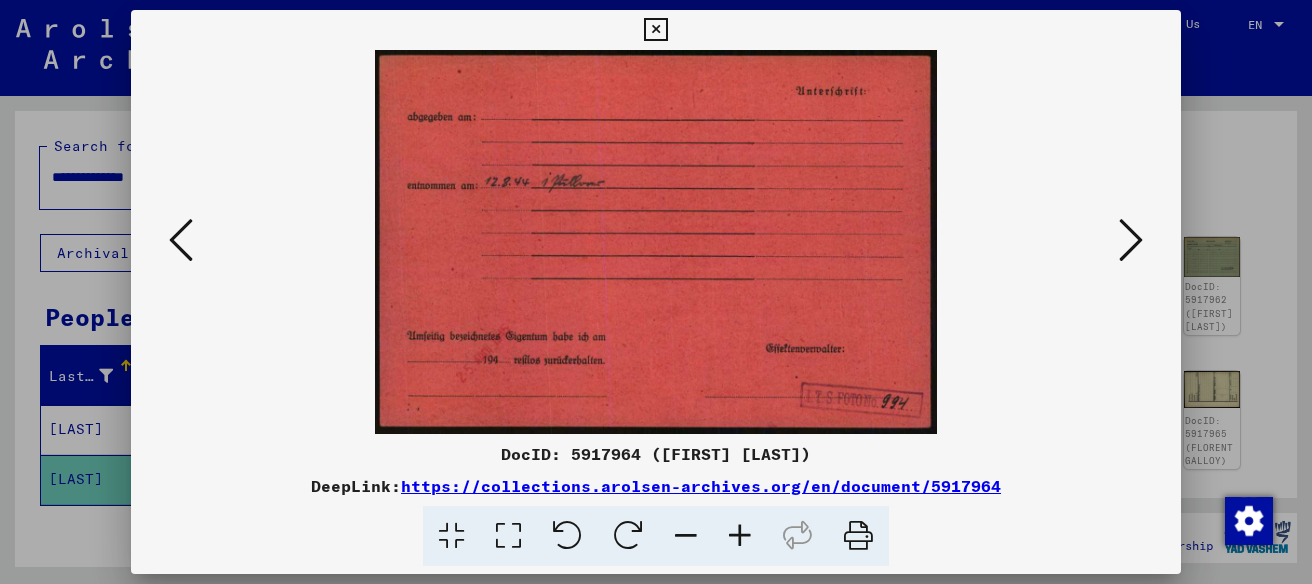 click at bounding box center [1131, 240] 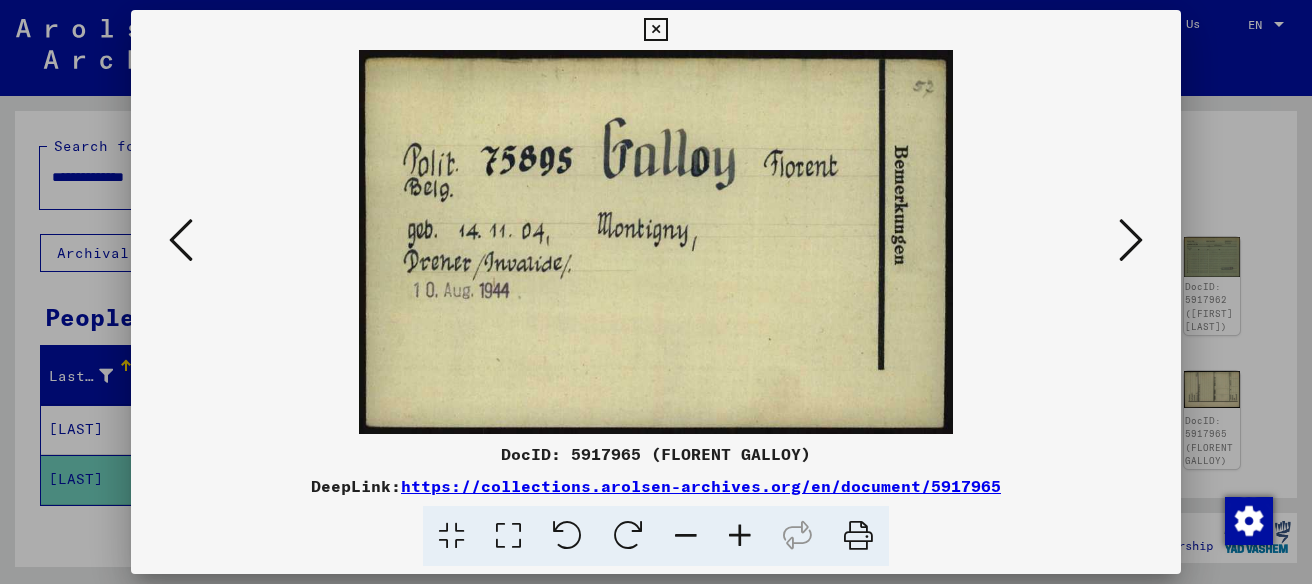 click at bounding box center [1131, 240] 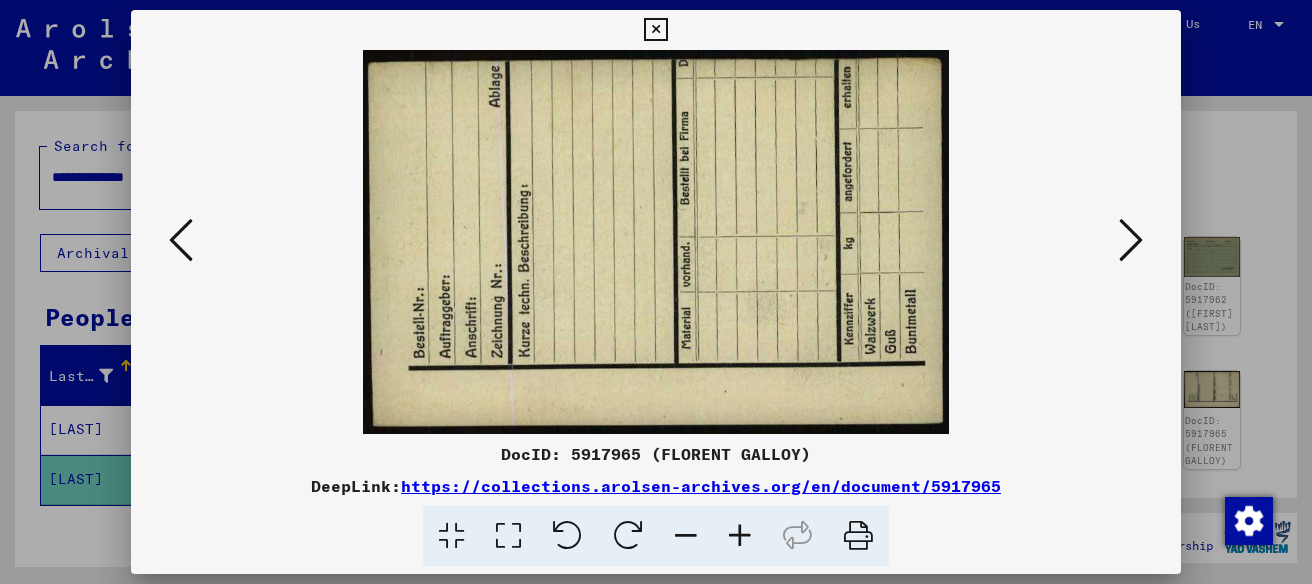 click at bounding box center [1131, 240] 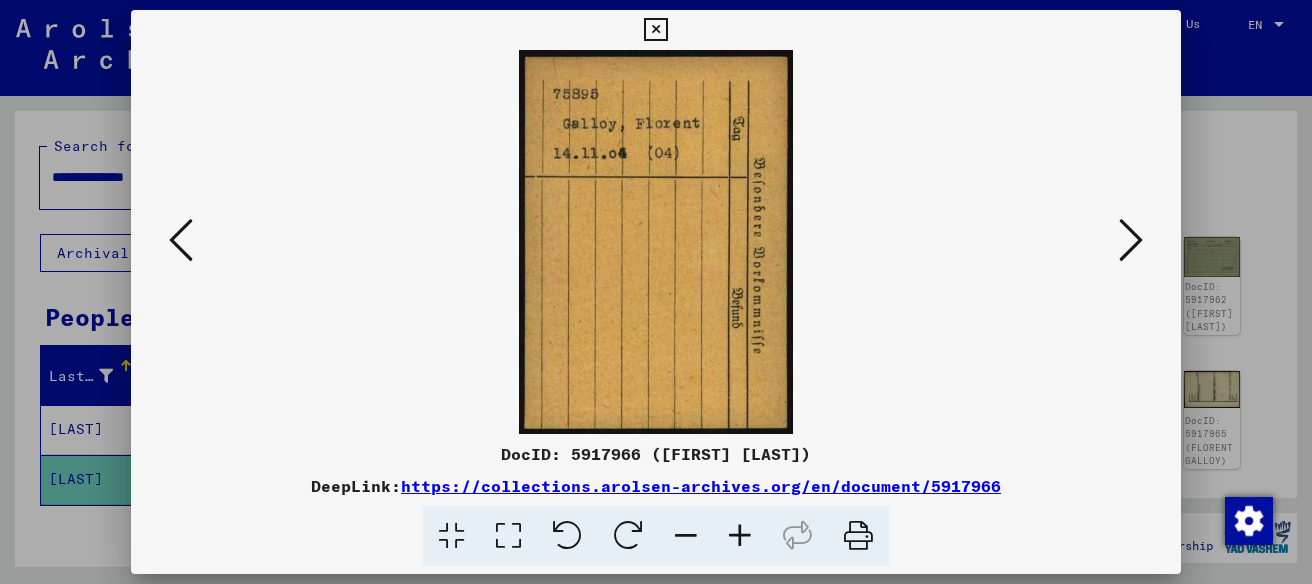 click at bounding box center [1131, 240] 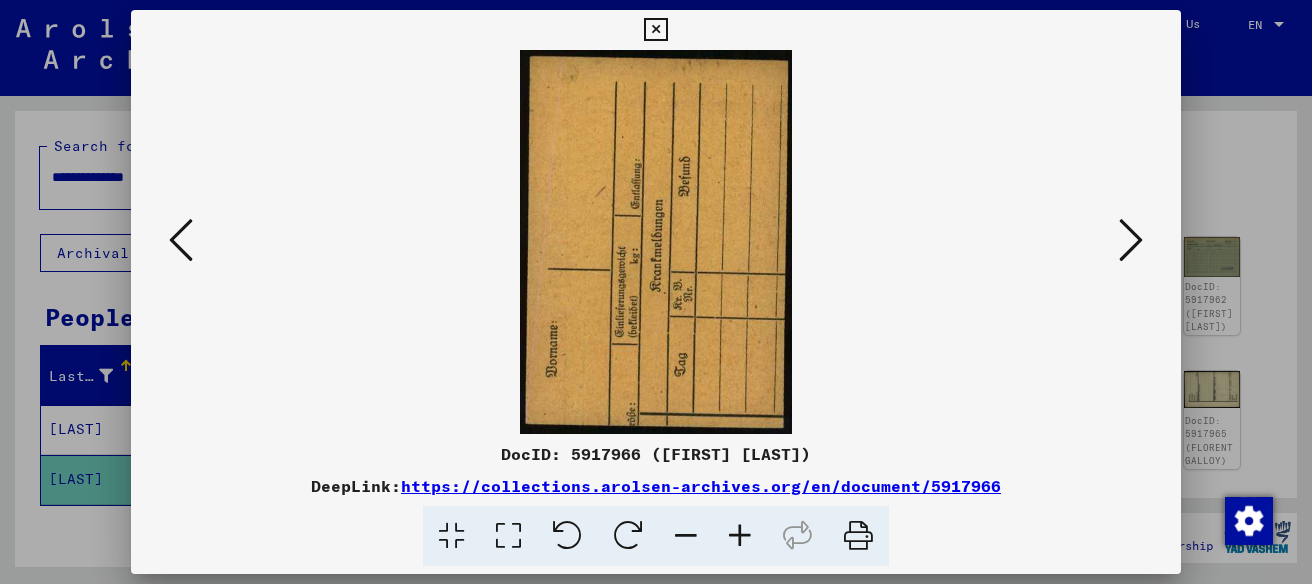 click at bounding box center [1131, 240] 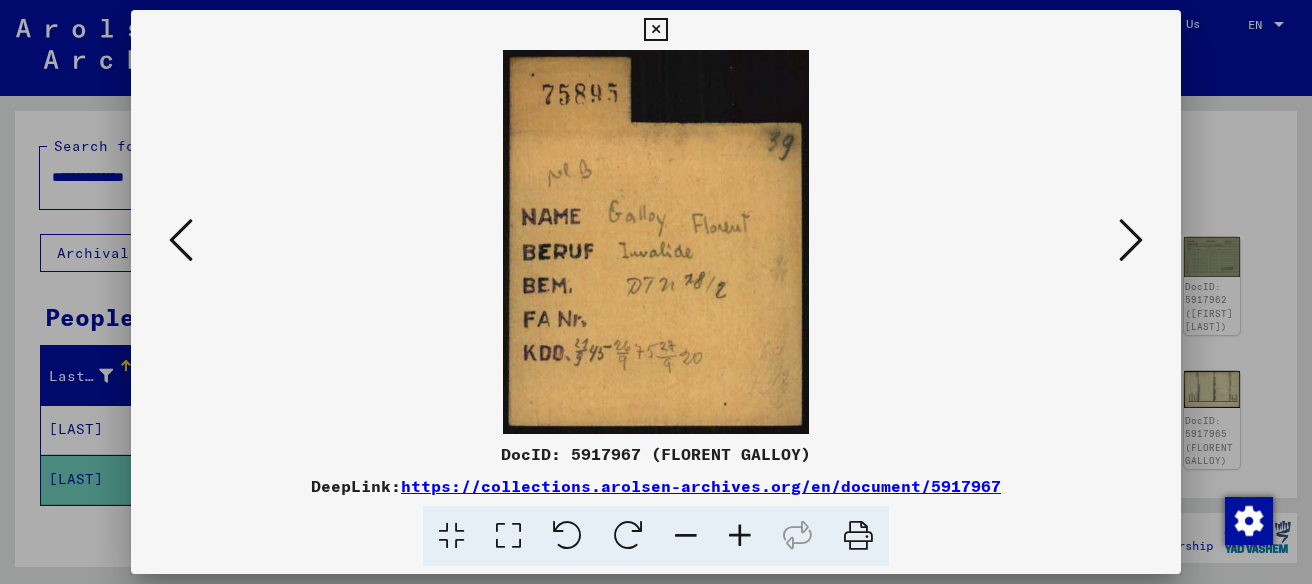 click at bounding box center [1131, 240] 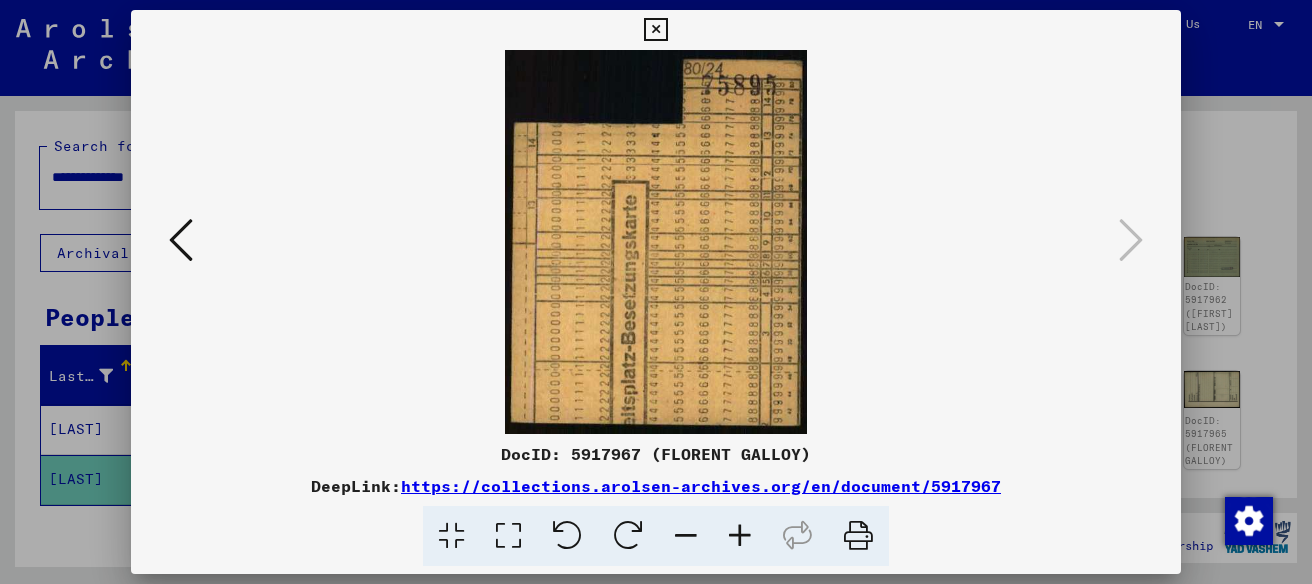 click at bounding box center (655, 30) 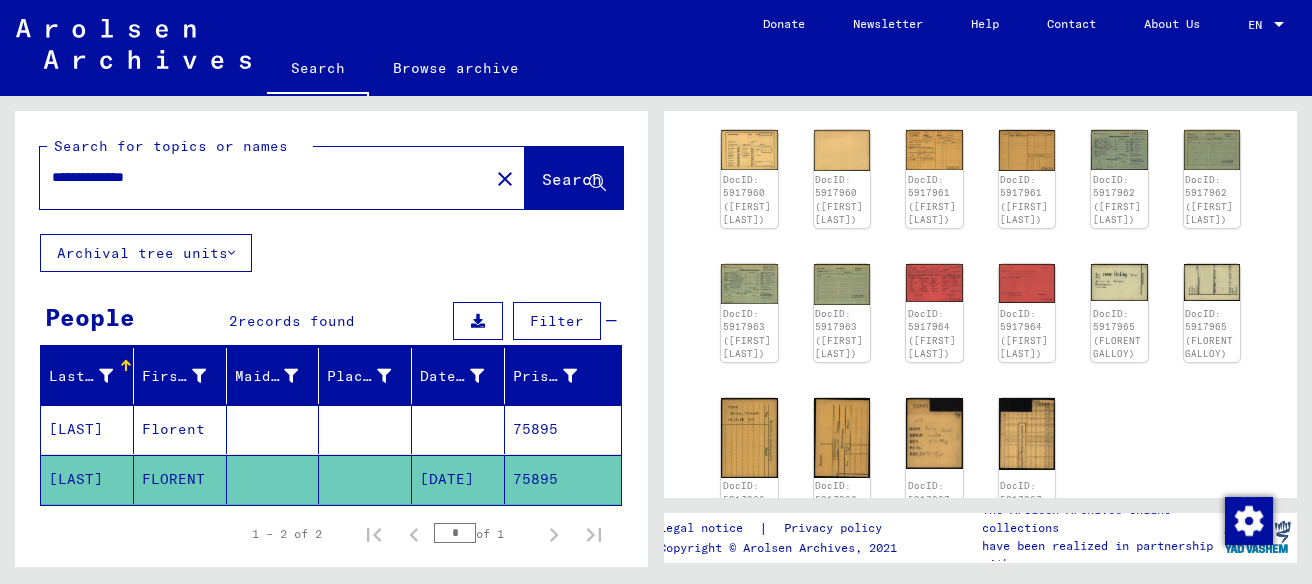 scroll, scrollTop: 0, scrollLeft: 0, axis: both 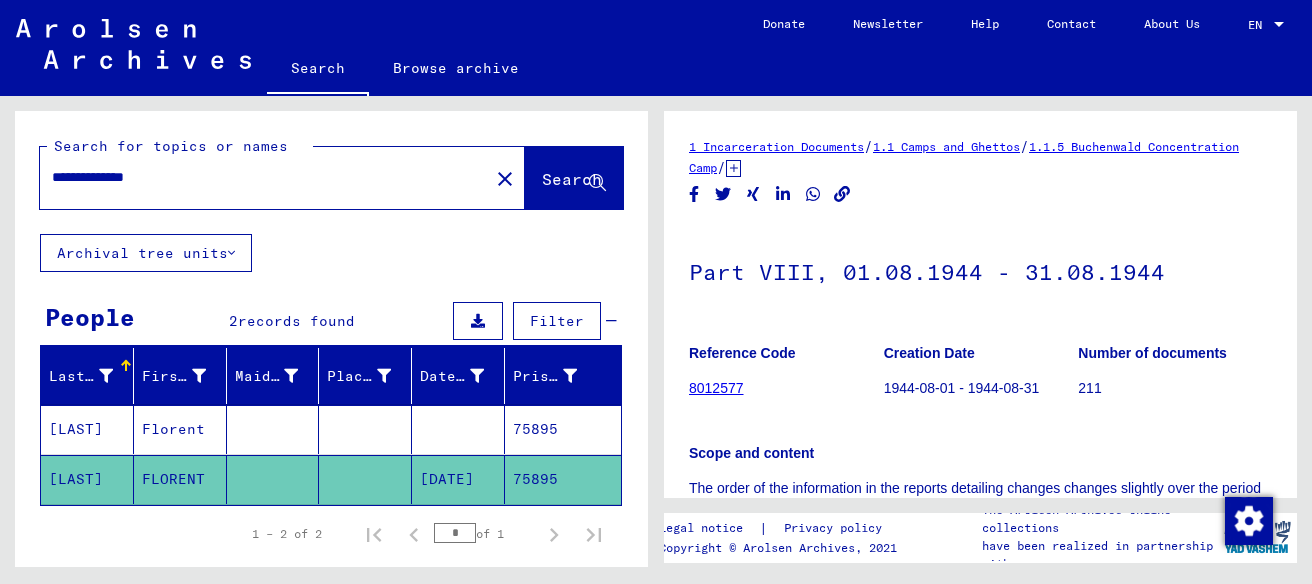 drag, startPoint x: 189, startPoint y: 174, endPoint x: 24, endPoint y: 168, distance: 165.10905 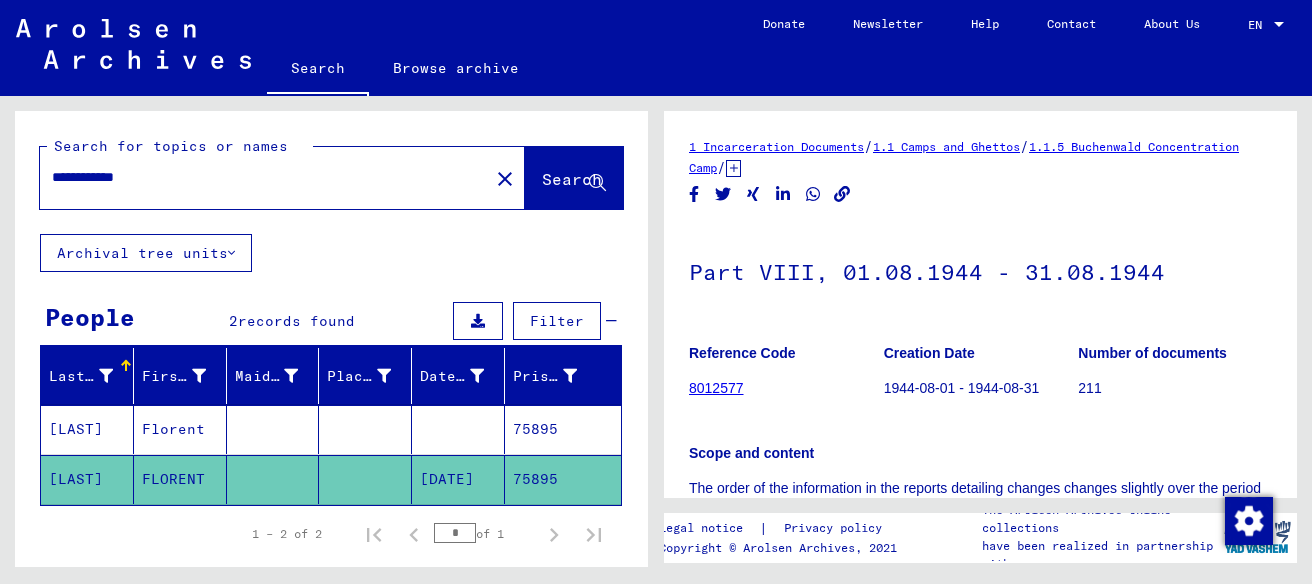 type on "**********" 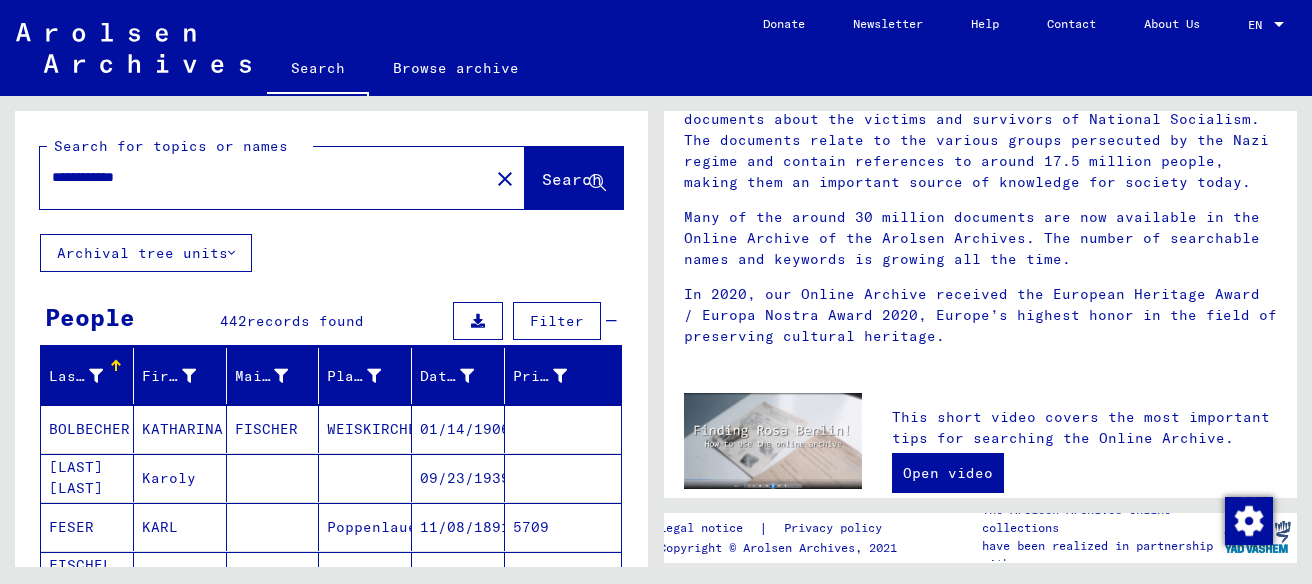 scroll, scrollTop: 203, scrollLeft: 0, axis: vertical 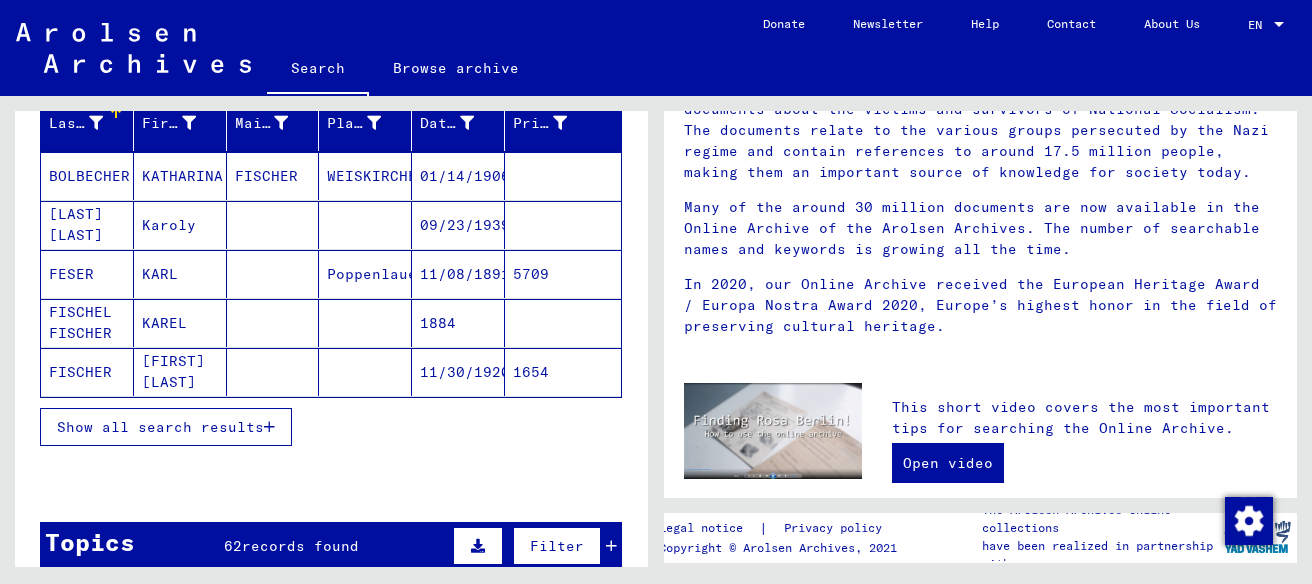 click on "[FIRST] [LAST]" 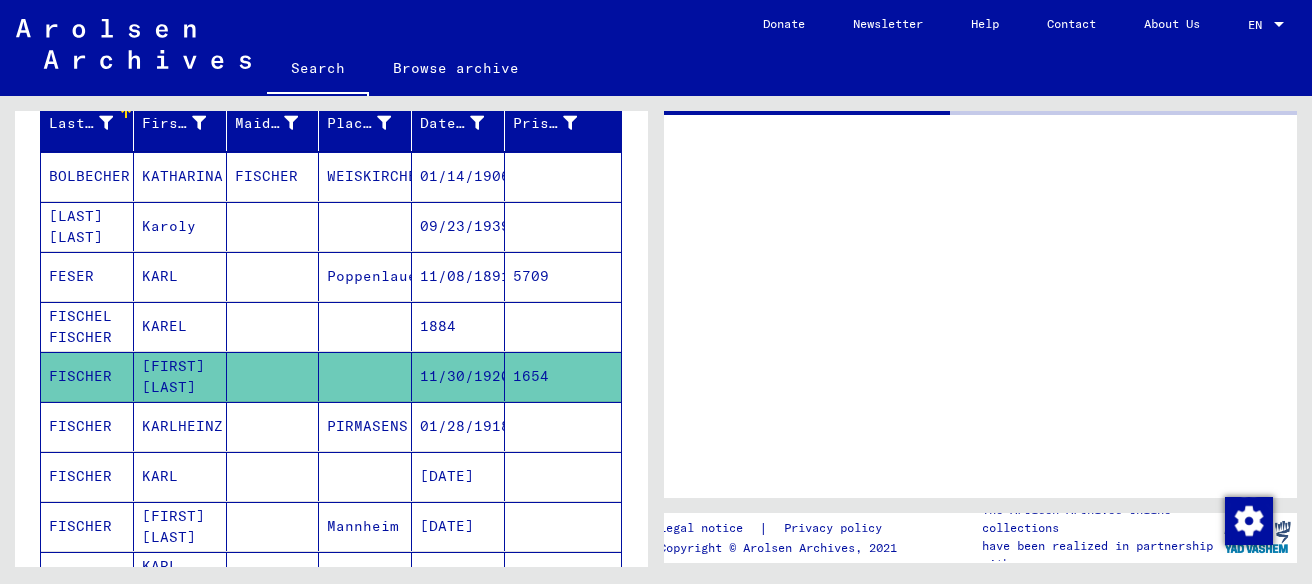 scroll, scrollTop: 0, scrollLeft: 0, axis: both 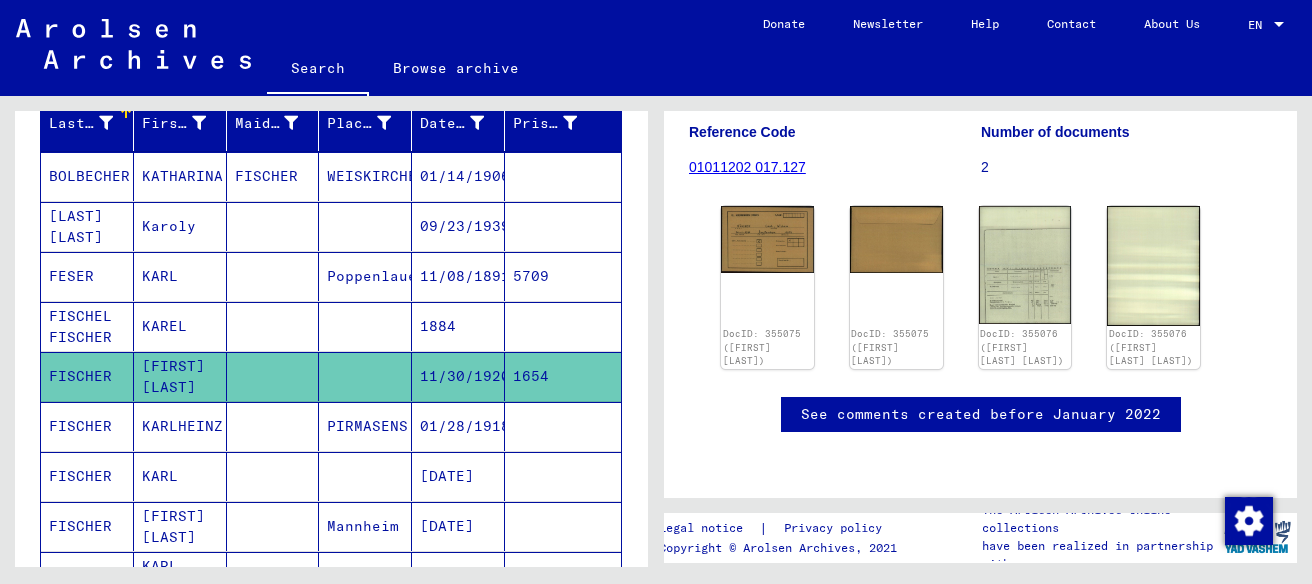 click on "KARL" at bounding box center [180, 526] 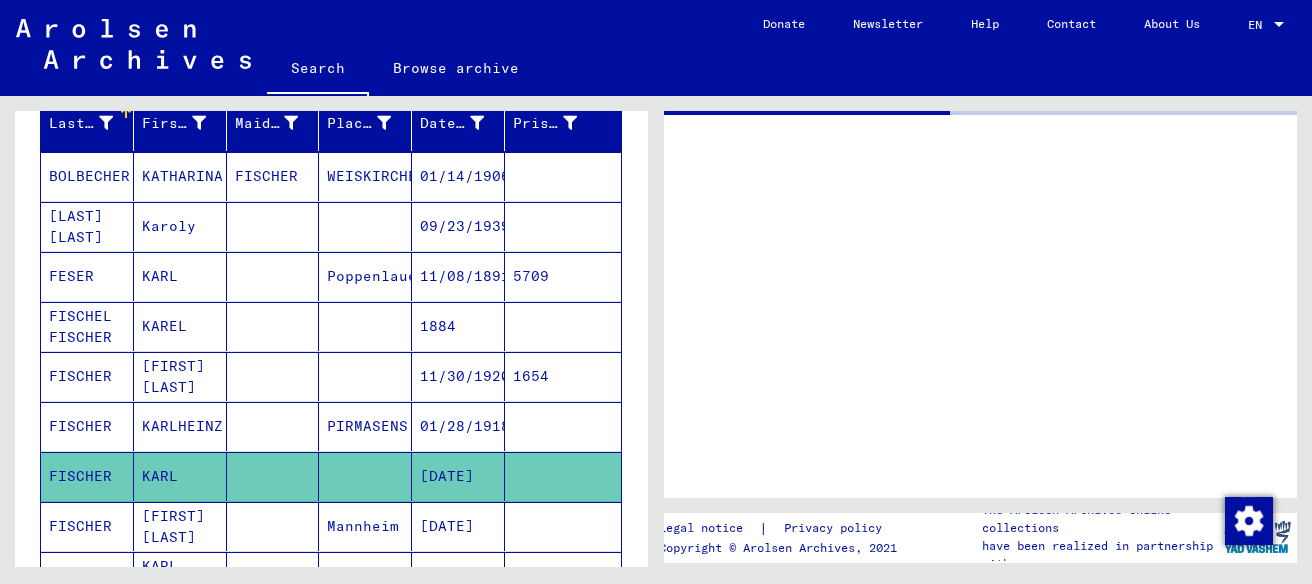 scroll, scrollTop: 0, scrollLeft: 0, axis: both 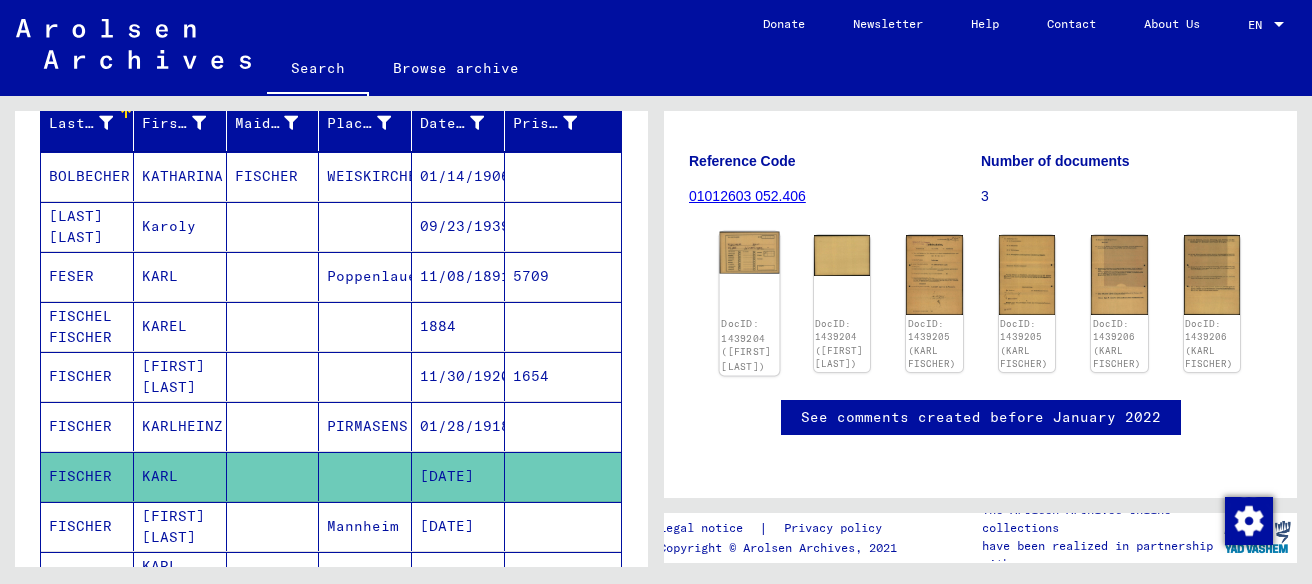 click 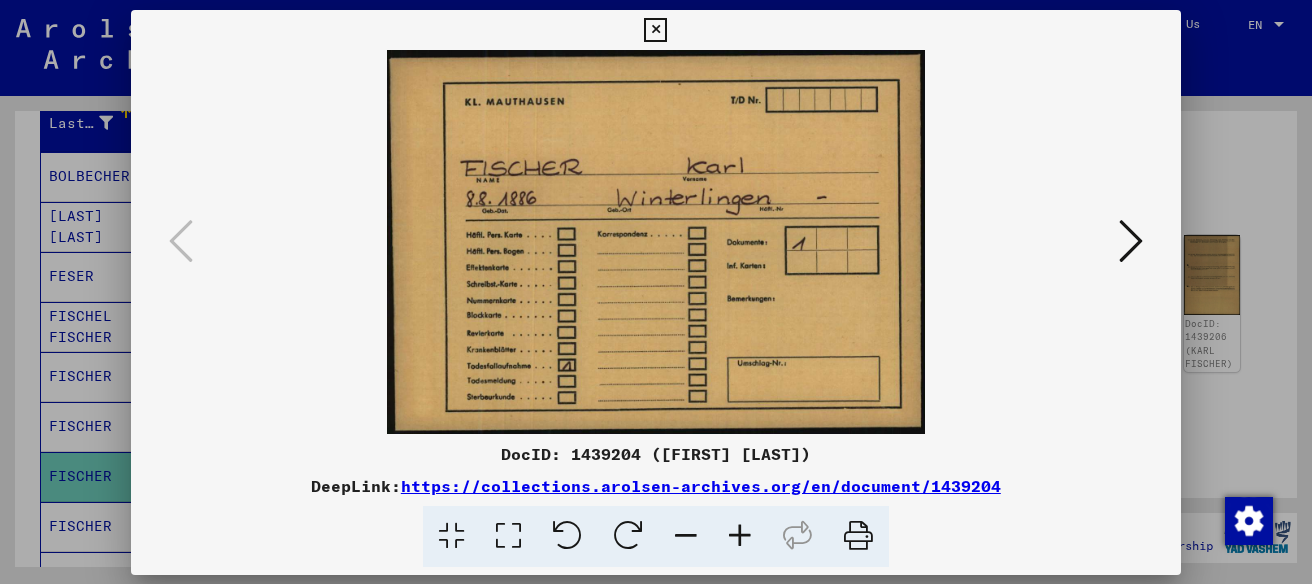 click at bounding box center [656, 242] 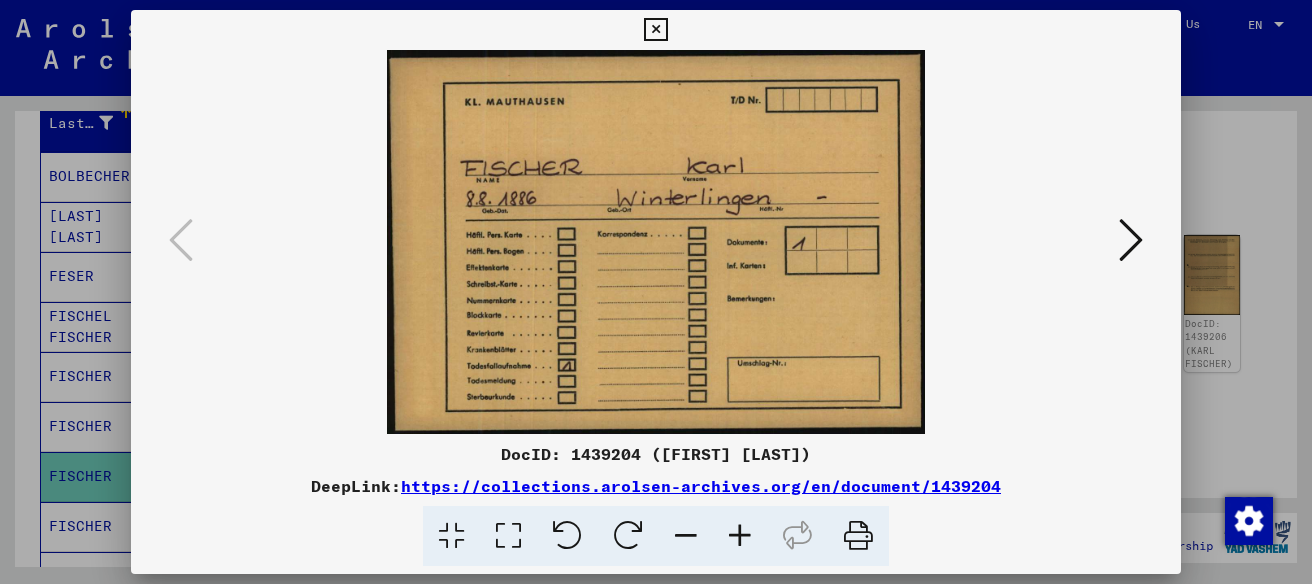 click at bounding box center [1131, 240] 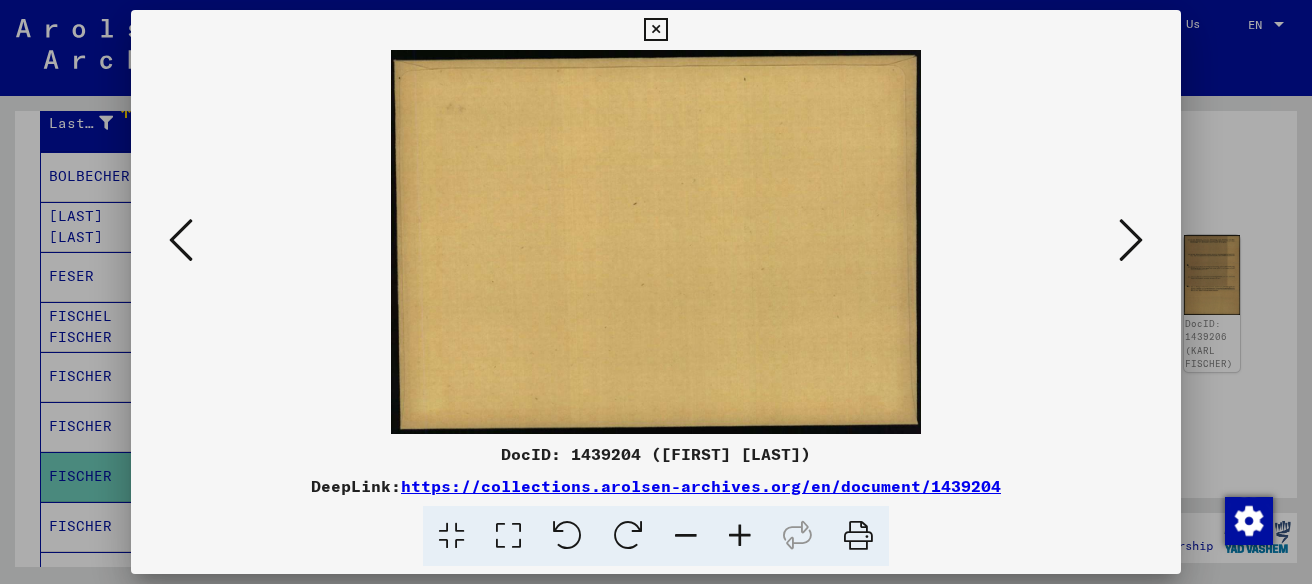 click at bounding box center [1131, 240] 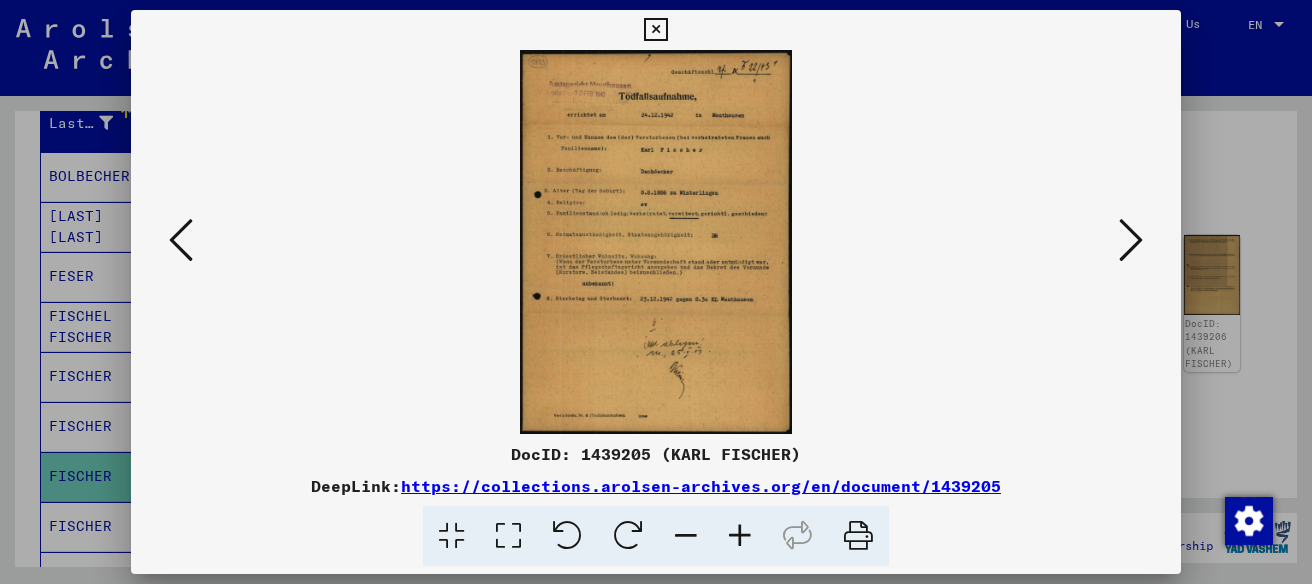 click at bounding box center [1131, 240] 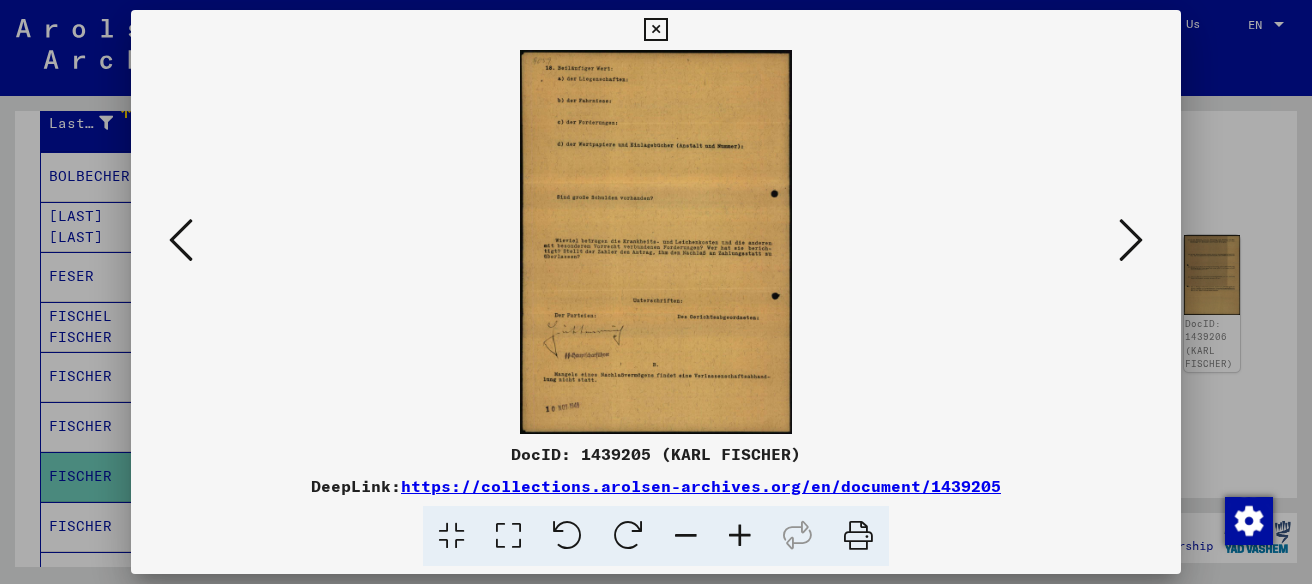 click at bounding box center (1131, 240) 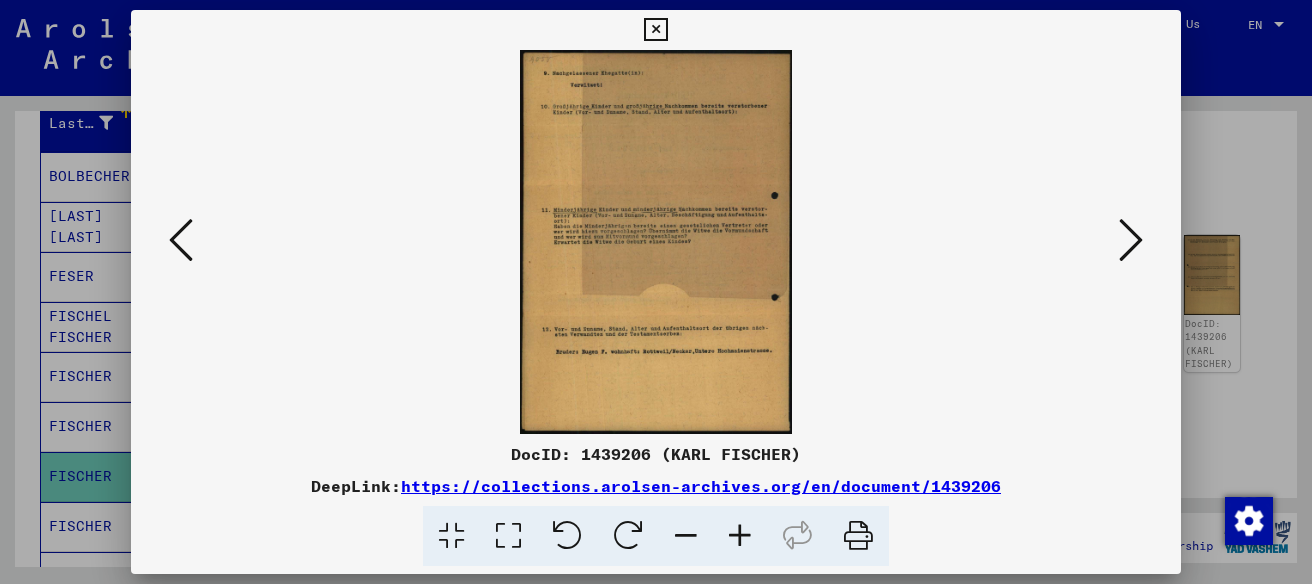 click at bounding box center (1131, 240) 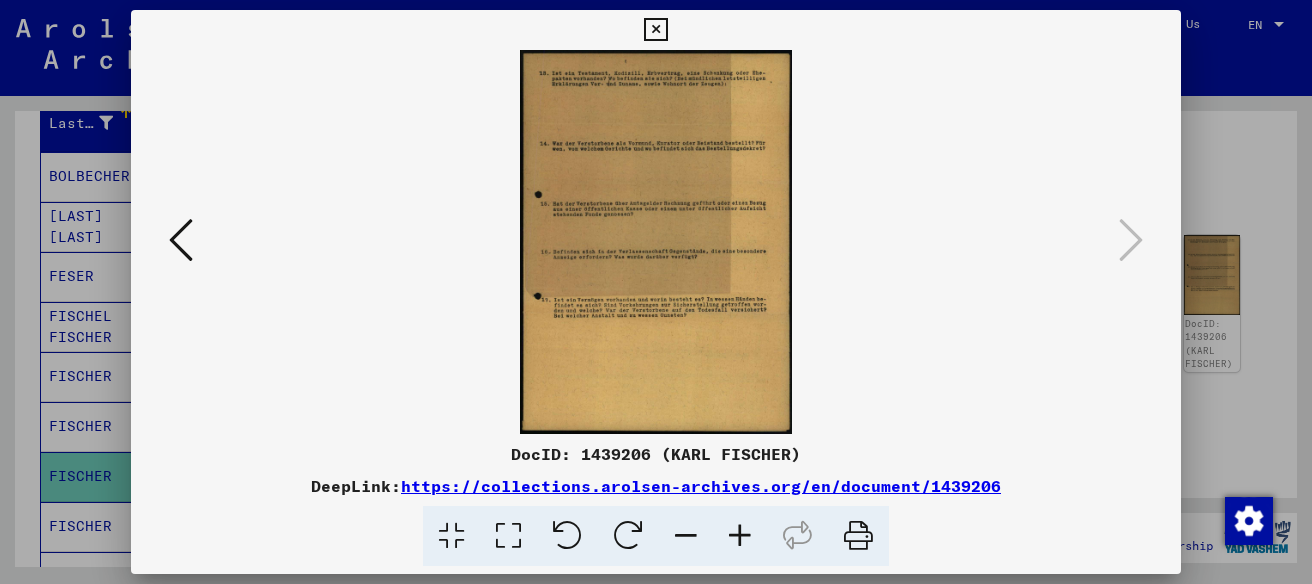 click at bounding box center [655, 30] 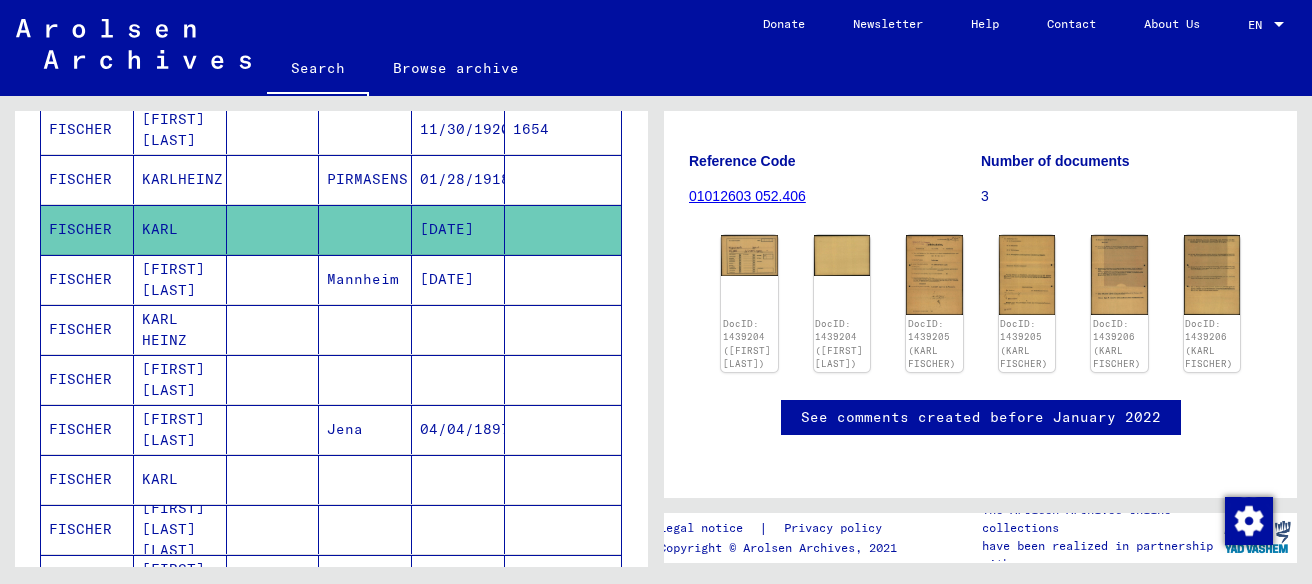 scroll, scrollTop: 503, scrollLeft: 0, axis: vertical 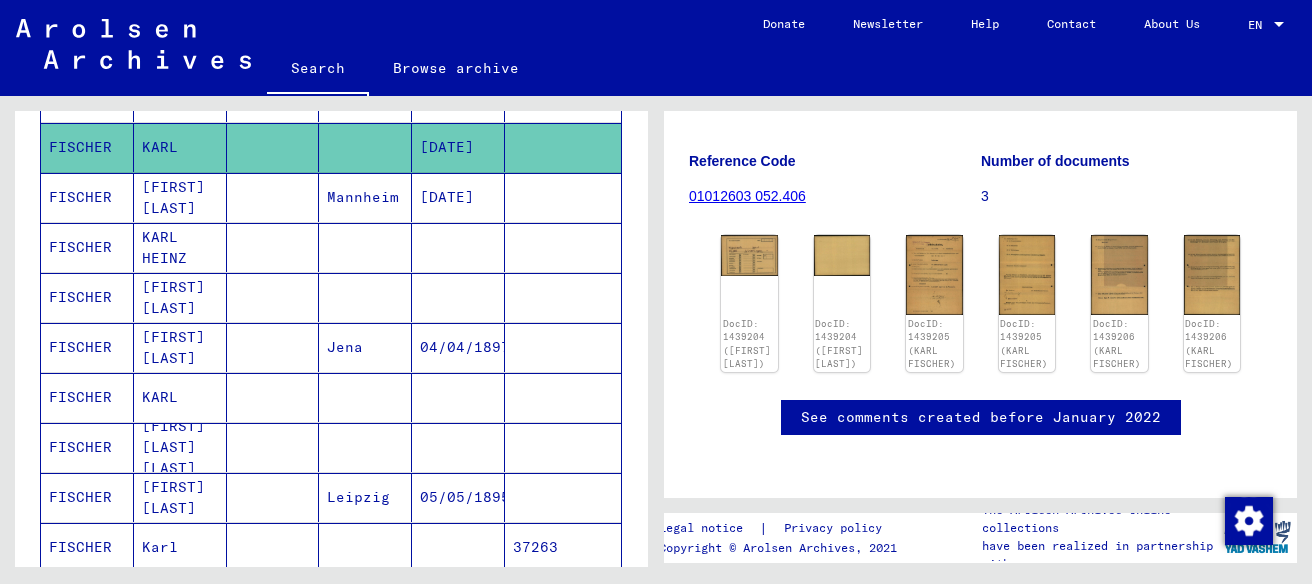 click on "KARL" at bounding box center [180, 447] 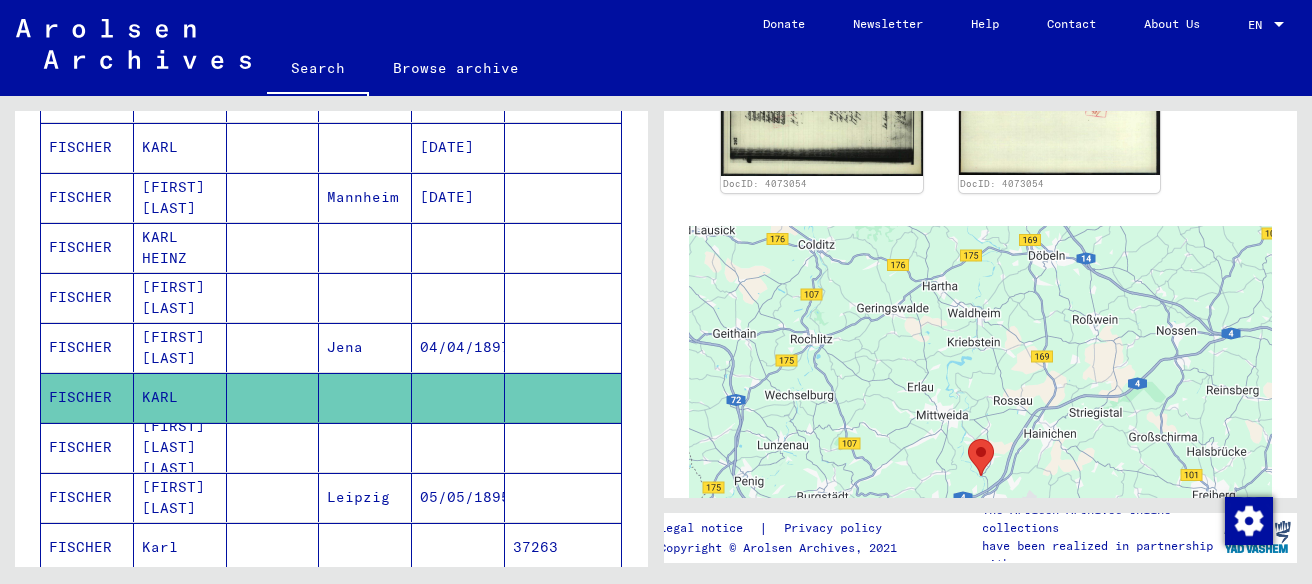 scroll, scrollTop: 760, scrollLeft: 0, axis: vertical 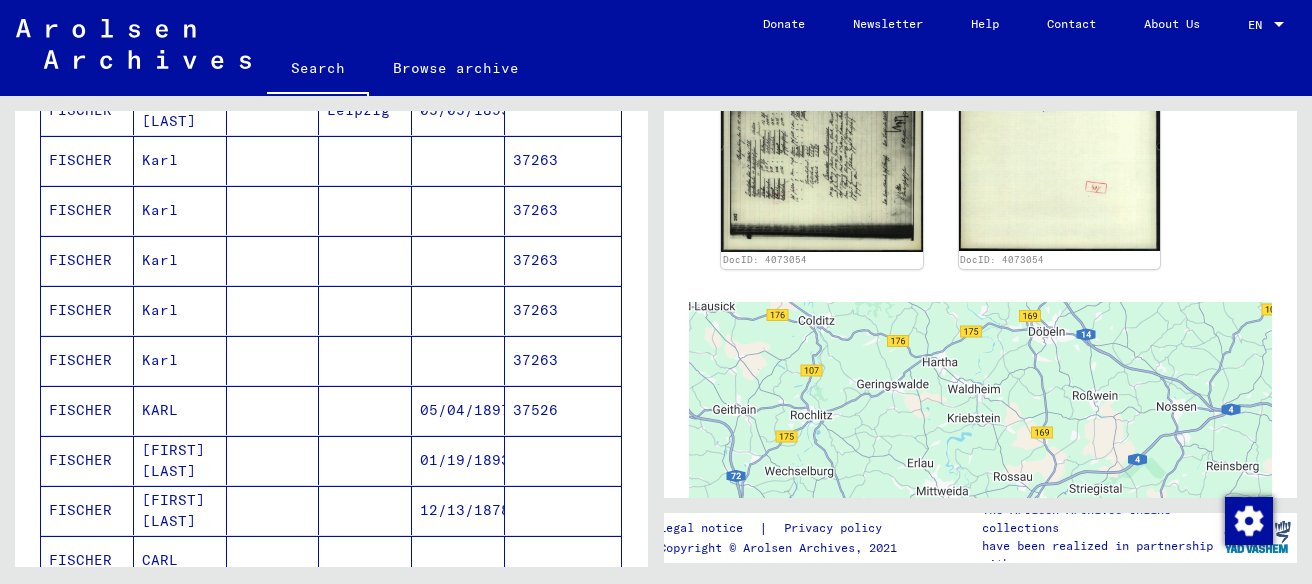 click on "Karl" at bounding box center (180, 260) 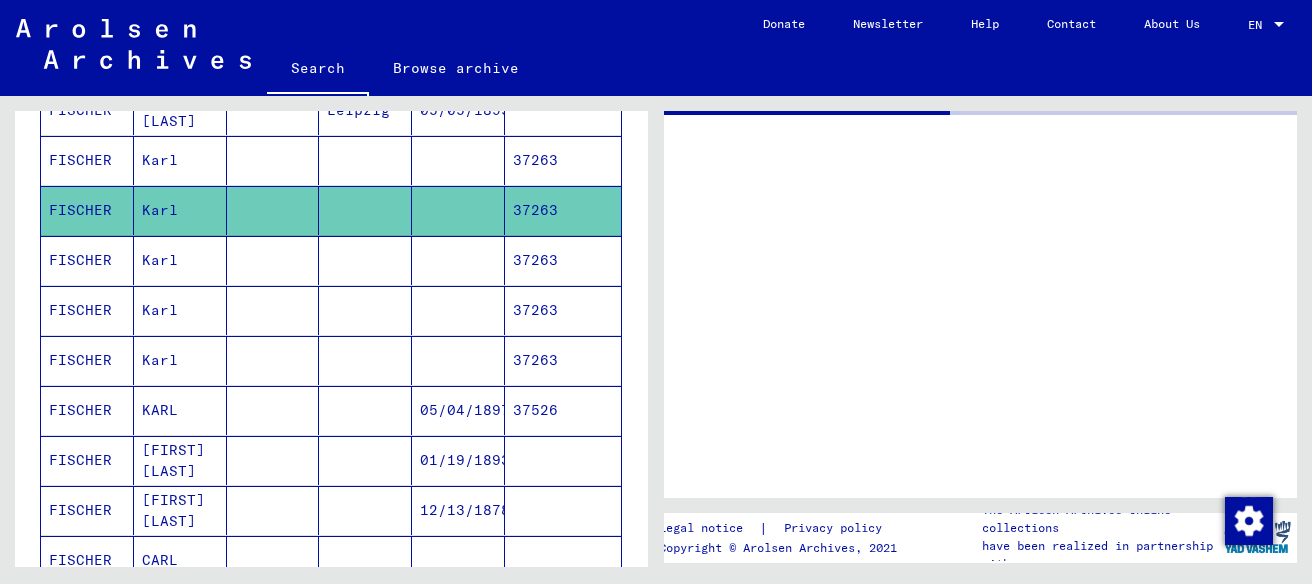 scroll, scrollTop: 0, scrollLeft: 0, axis: both 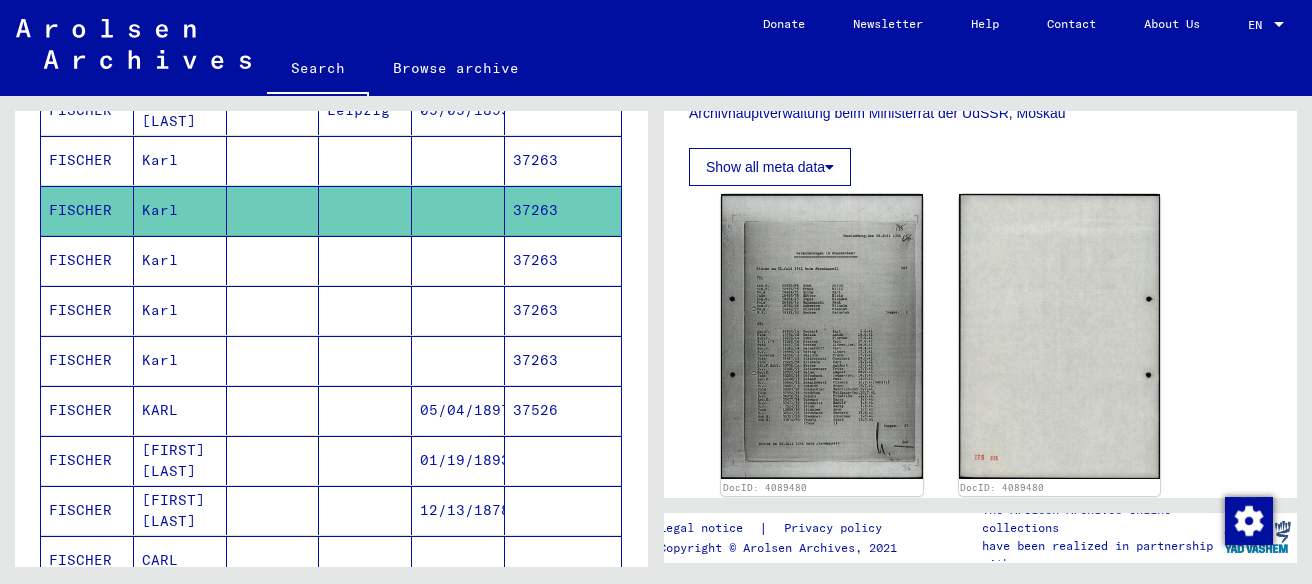 click on "37263" at bounding box center (563, 310) 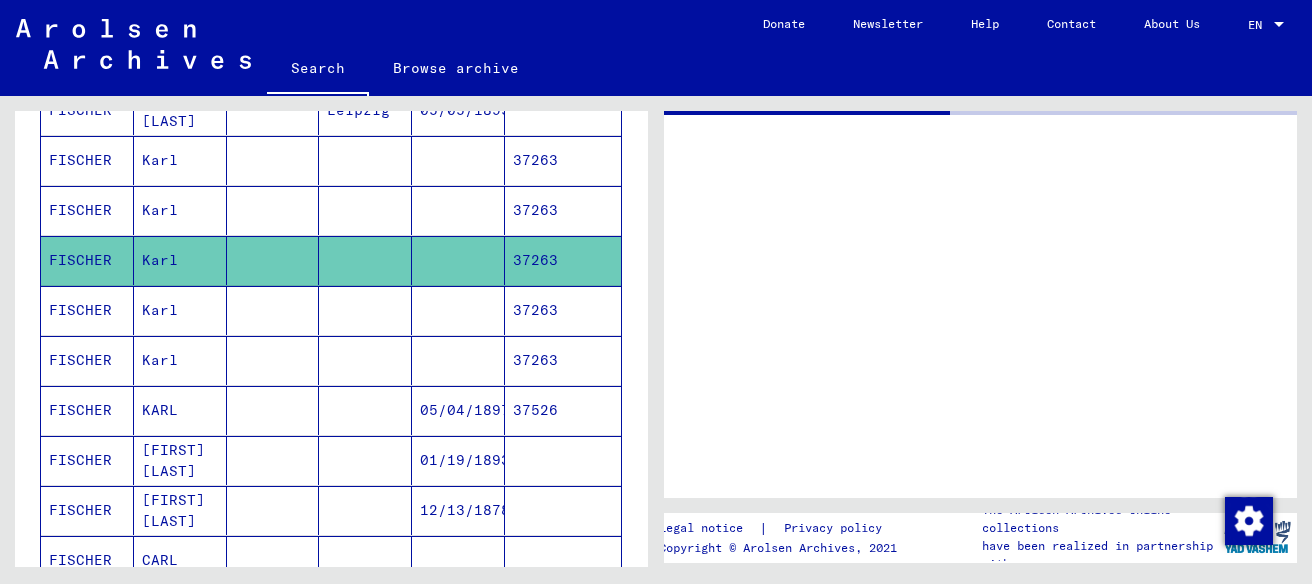 scroll, scrollTop: 0, scrollLeft: 0, axis: both 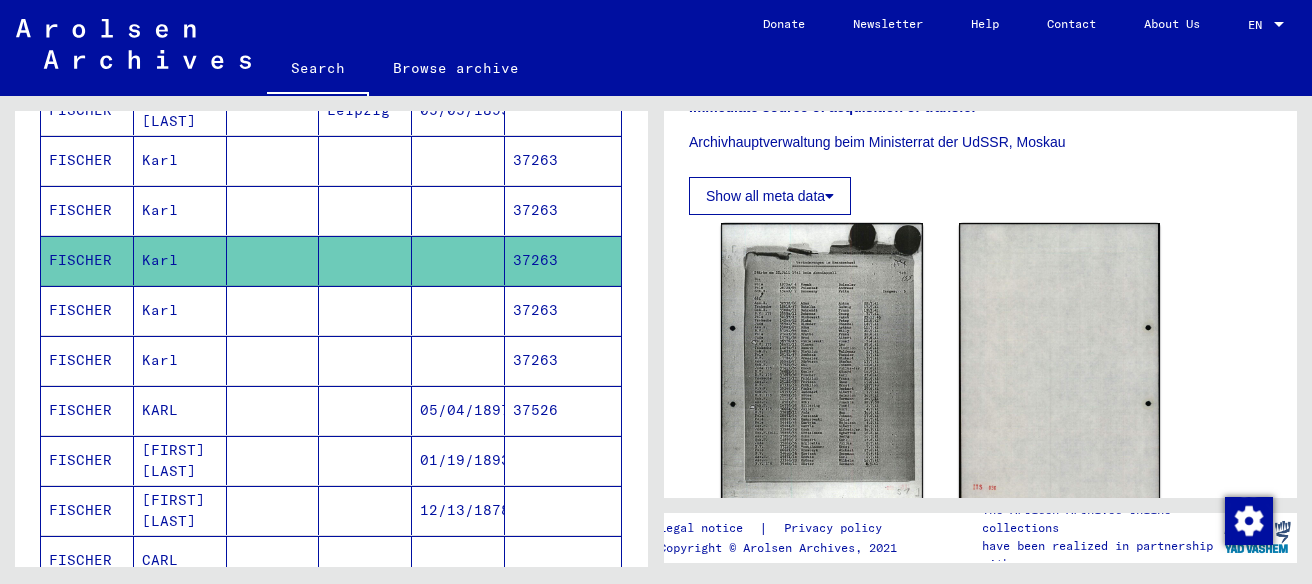 click on "37263" at bounding box center [563, 360] 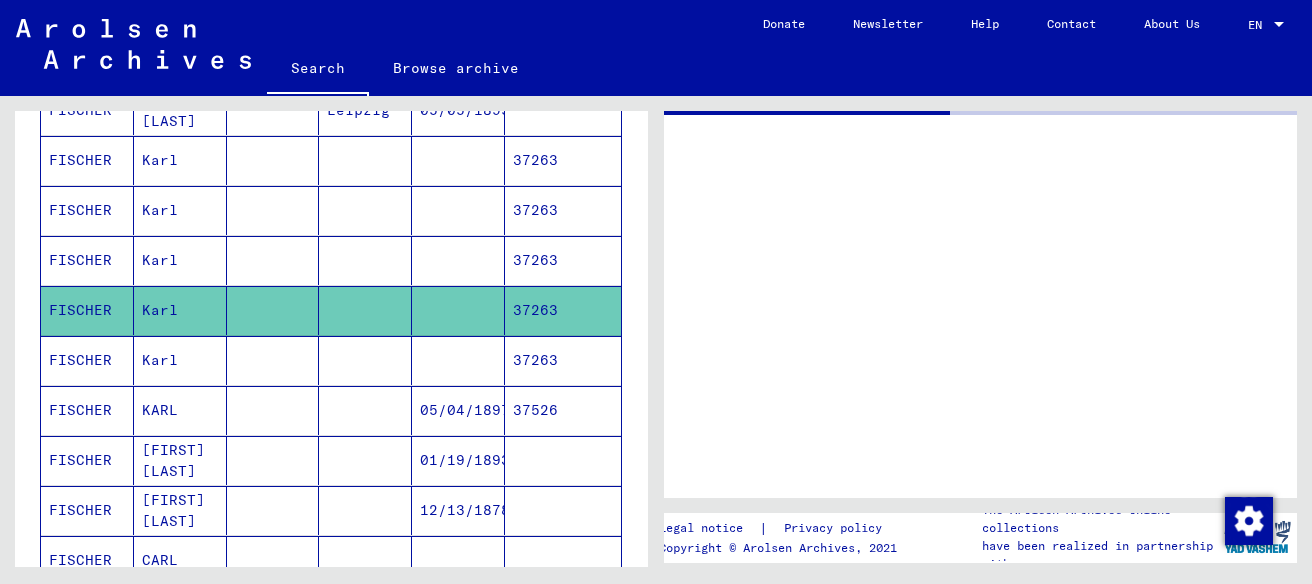 scroll, scrollTop: 0, scrollLeft: 0, axis: both 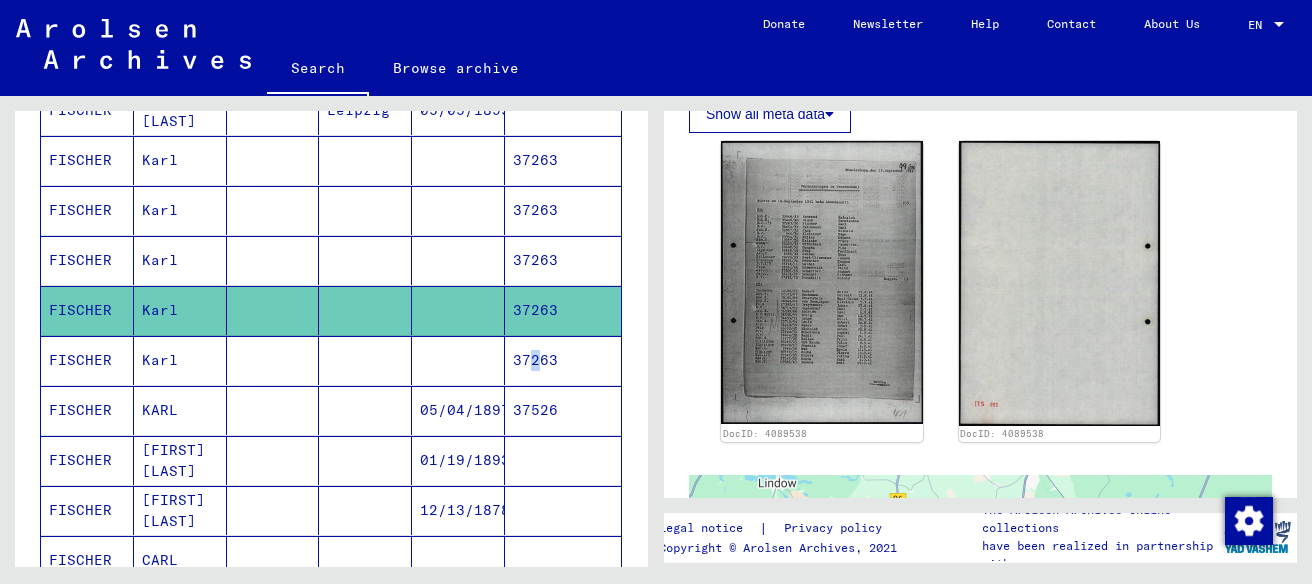 click on "37263" at bounding box center (563, 410) 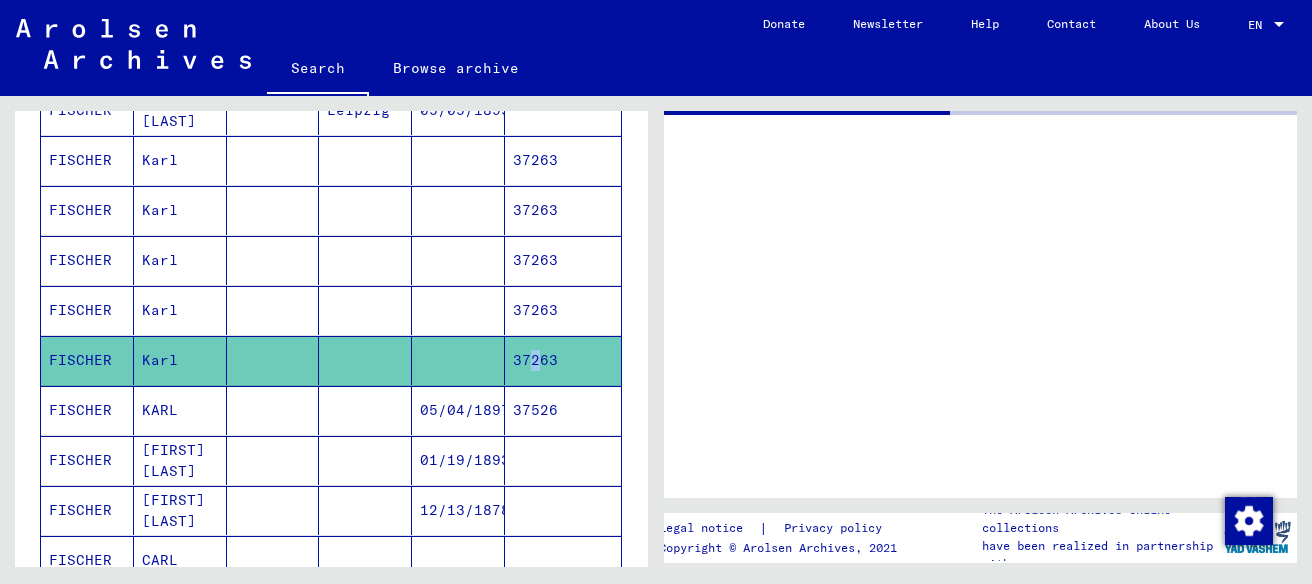 scroll, scrollTop: 0, scrollLeft: 0, axis: both 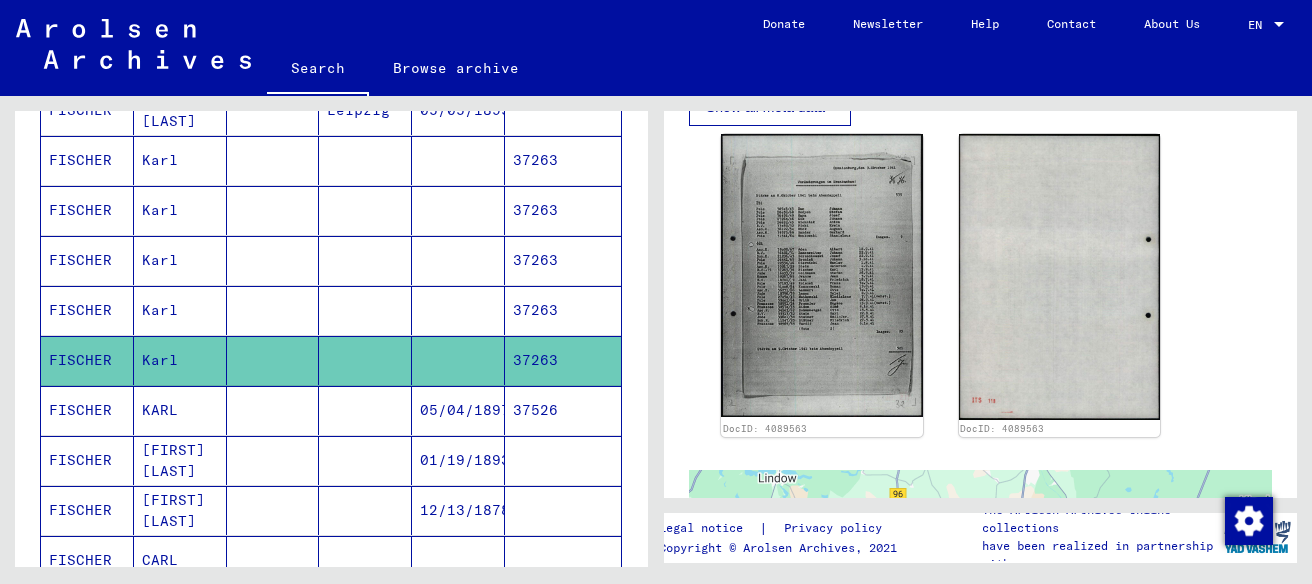 click on "05/04/1897" at bounding box center [458, 460] 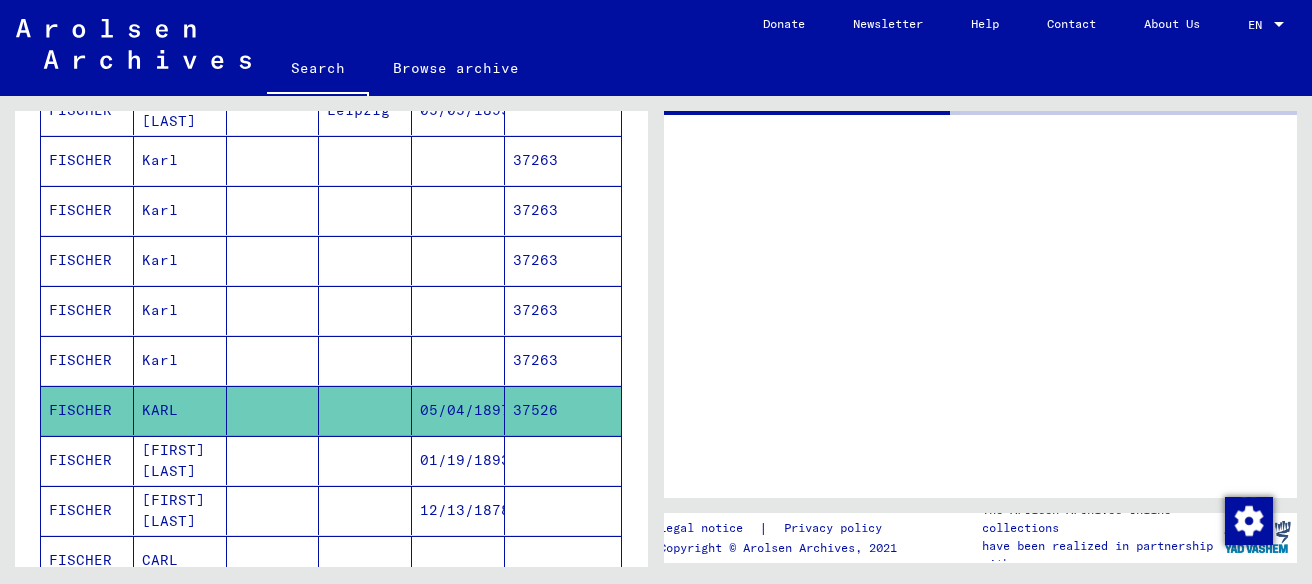 scroll, scrollTop: 0, scrollLeft: 0, axis: both 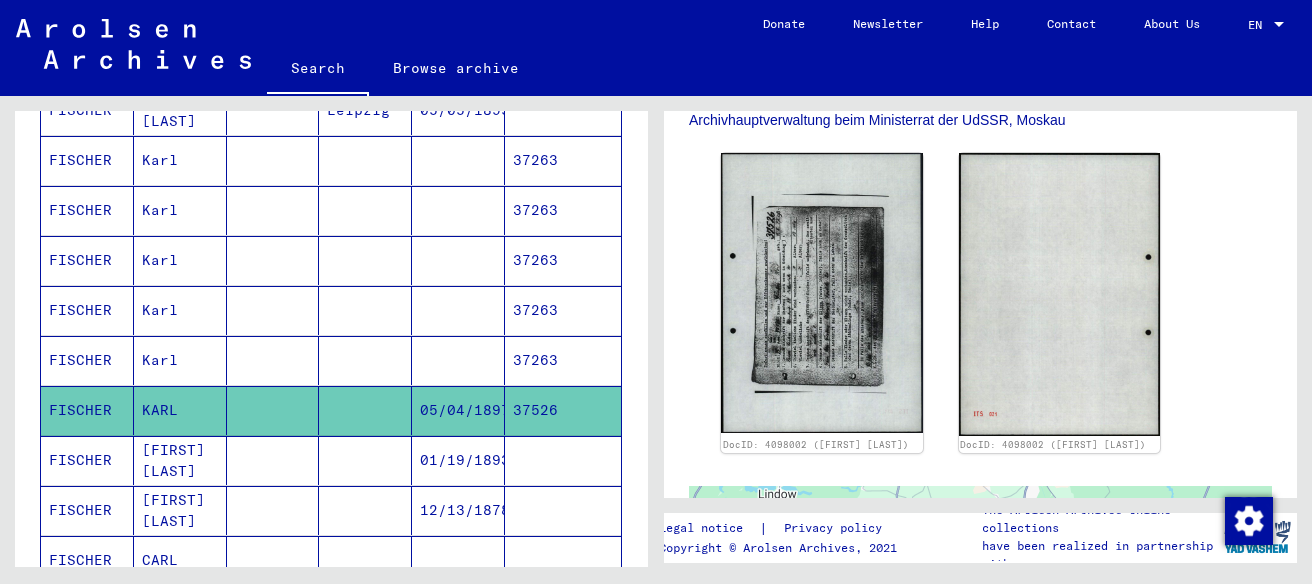 click at bounding box center (563, 510) 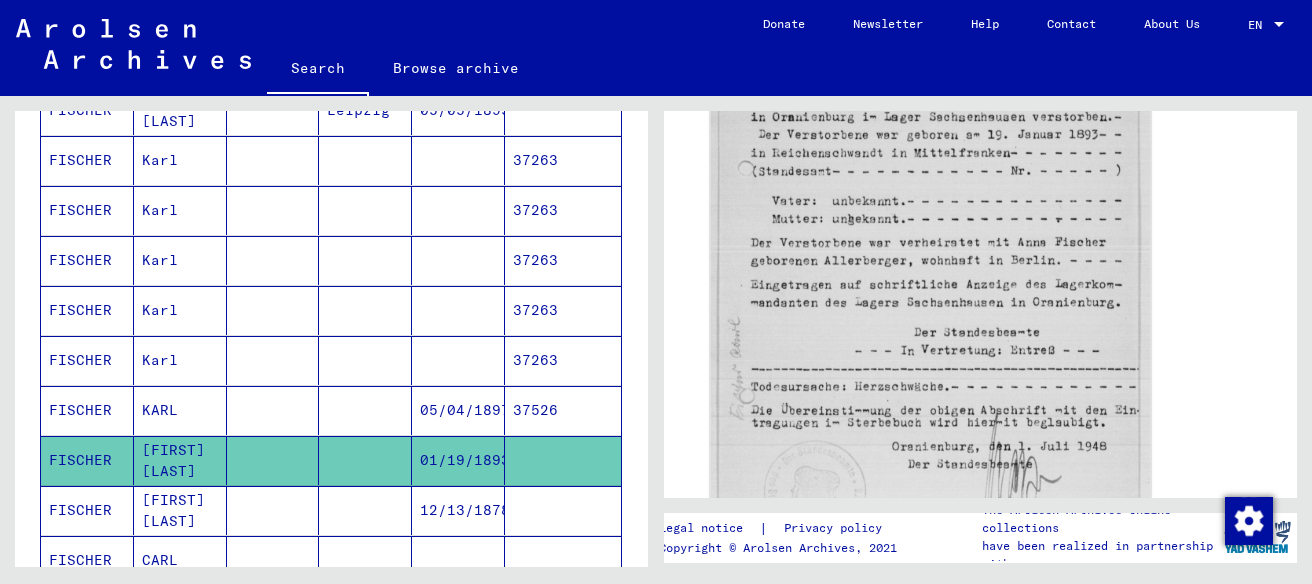 scroll, scrollTop: 487, scrollLeft: 0, axis: vertical 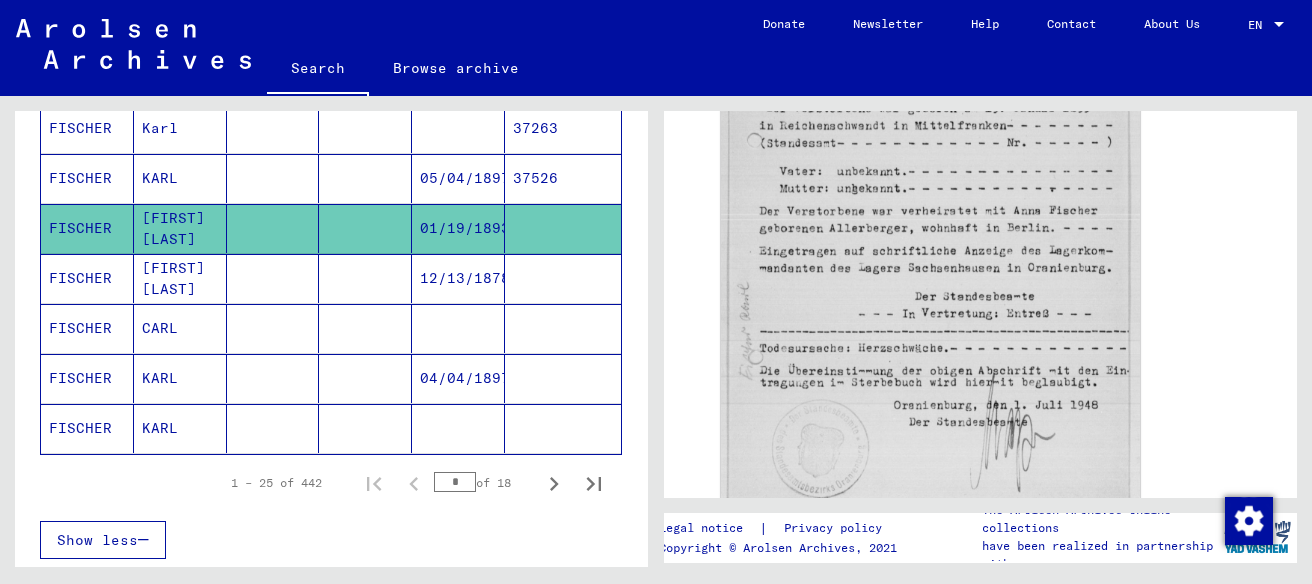 click on "KARL" 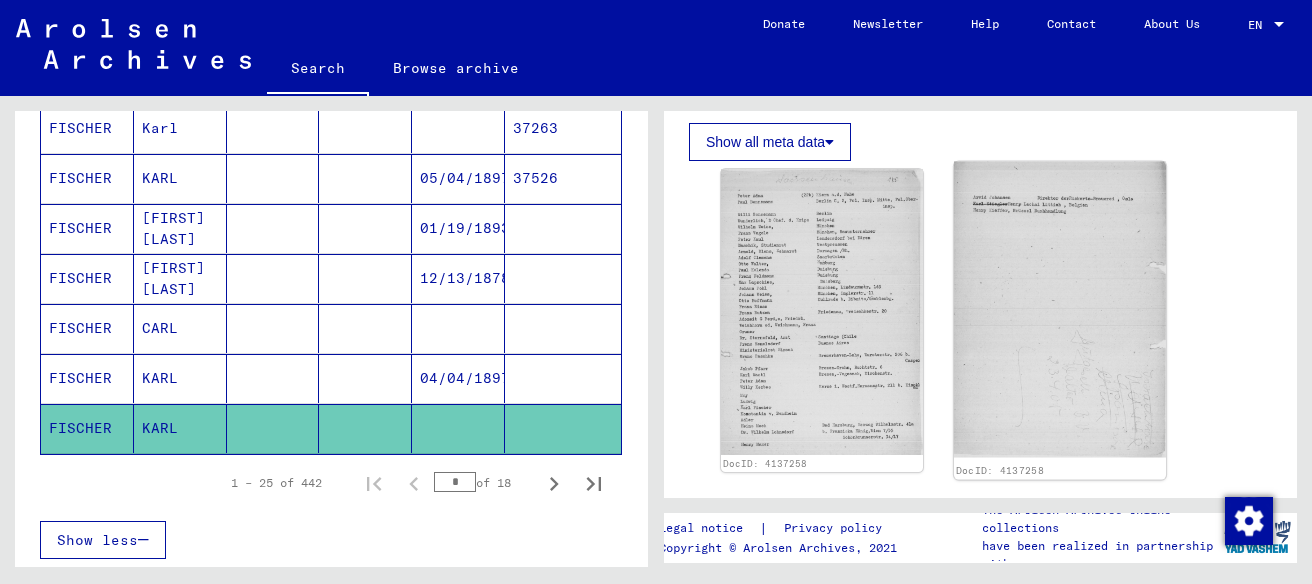 scroll, scrollTop: 443, scrollLeft: 0, axis: vertical 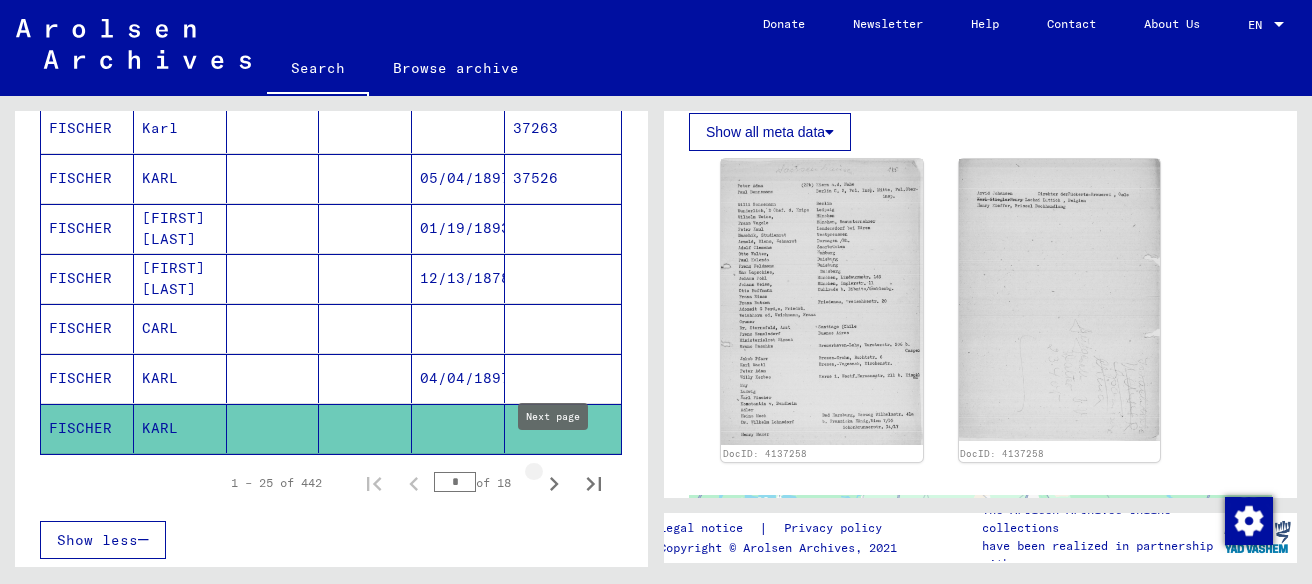 click 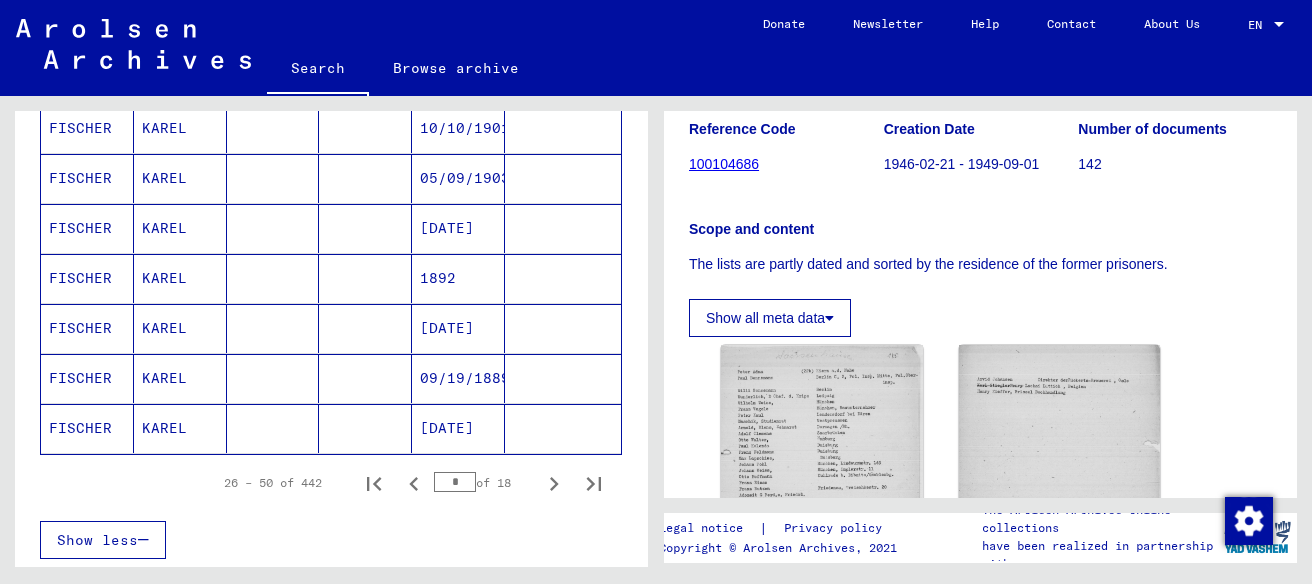 scroll, scrollTop: 230, scrollLeft: 0, axis: vertical 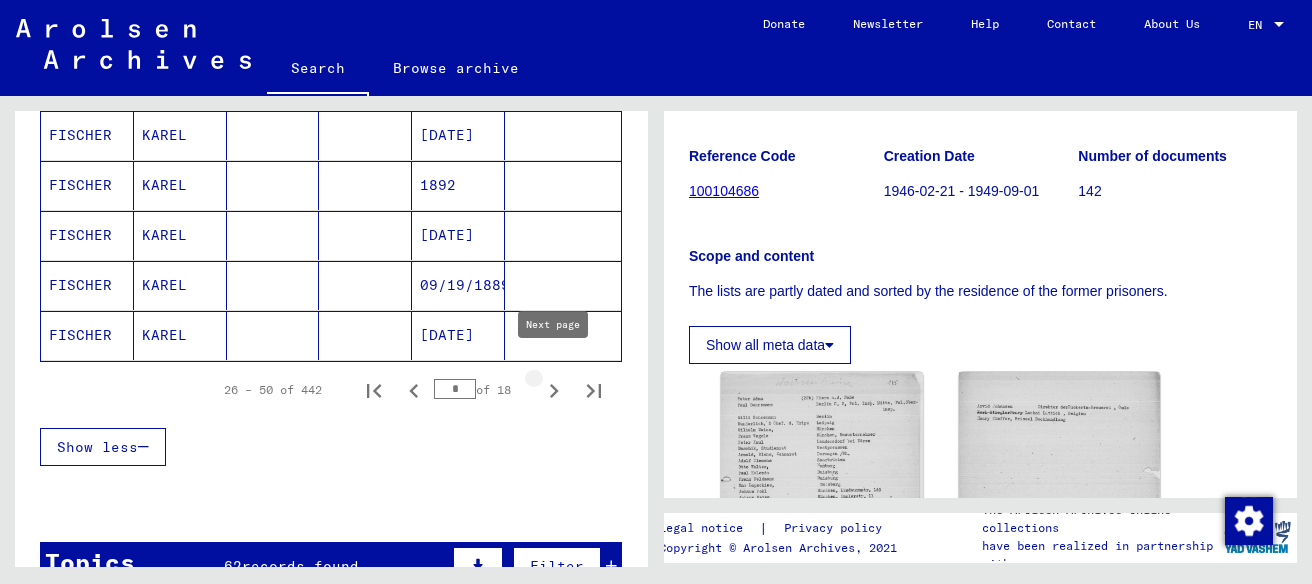 click 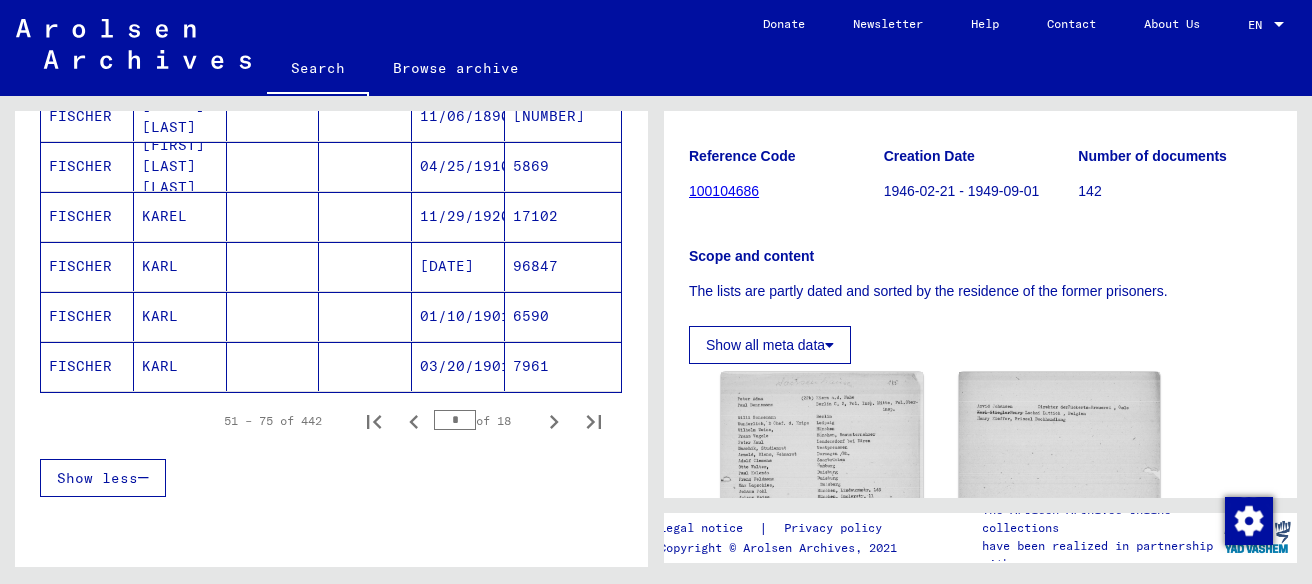 scroll, scrollTop: 1342, scrollLeft: 0, axis: vertical 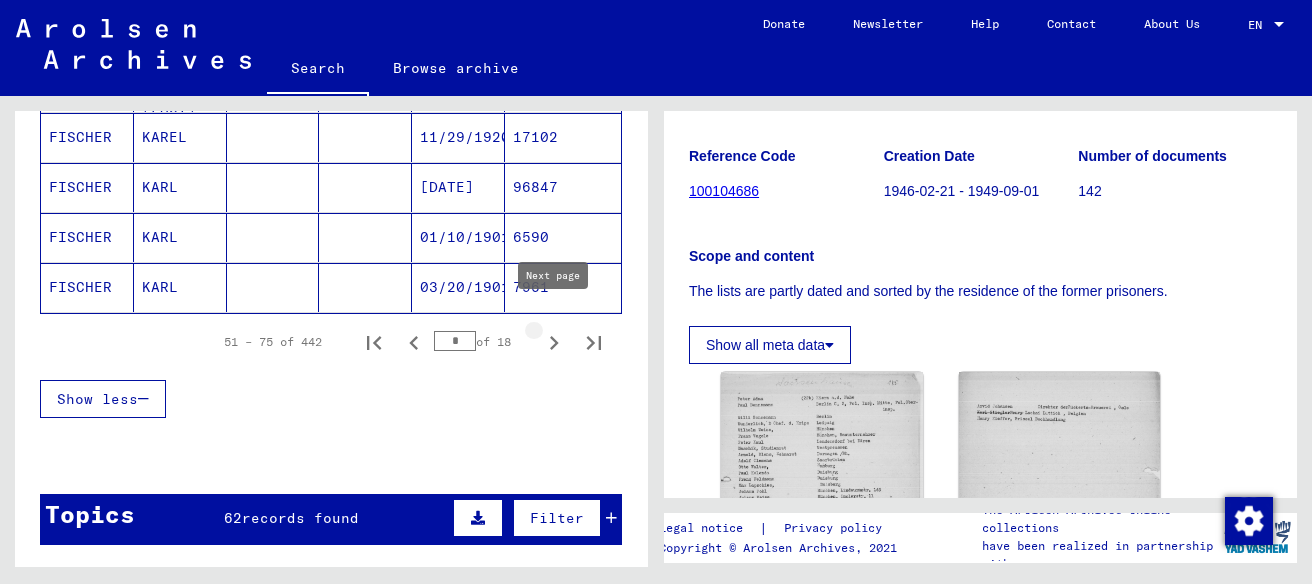 click 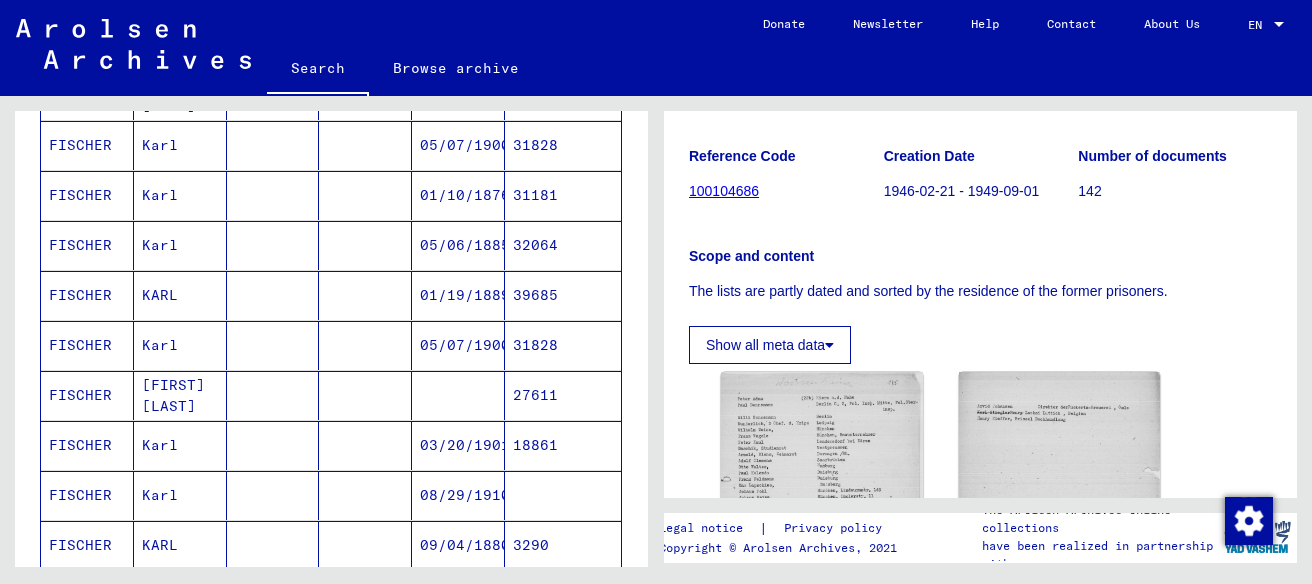 scroll, scrollTop: 763, scrollLeft: 0, axis: vertical 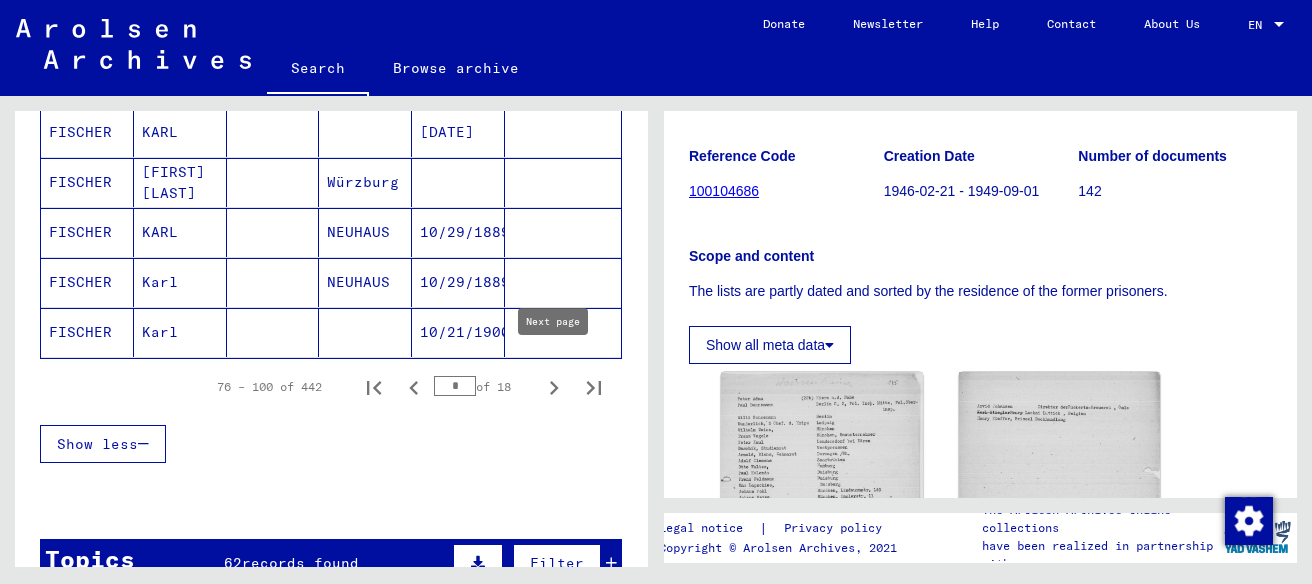 click 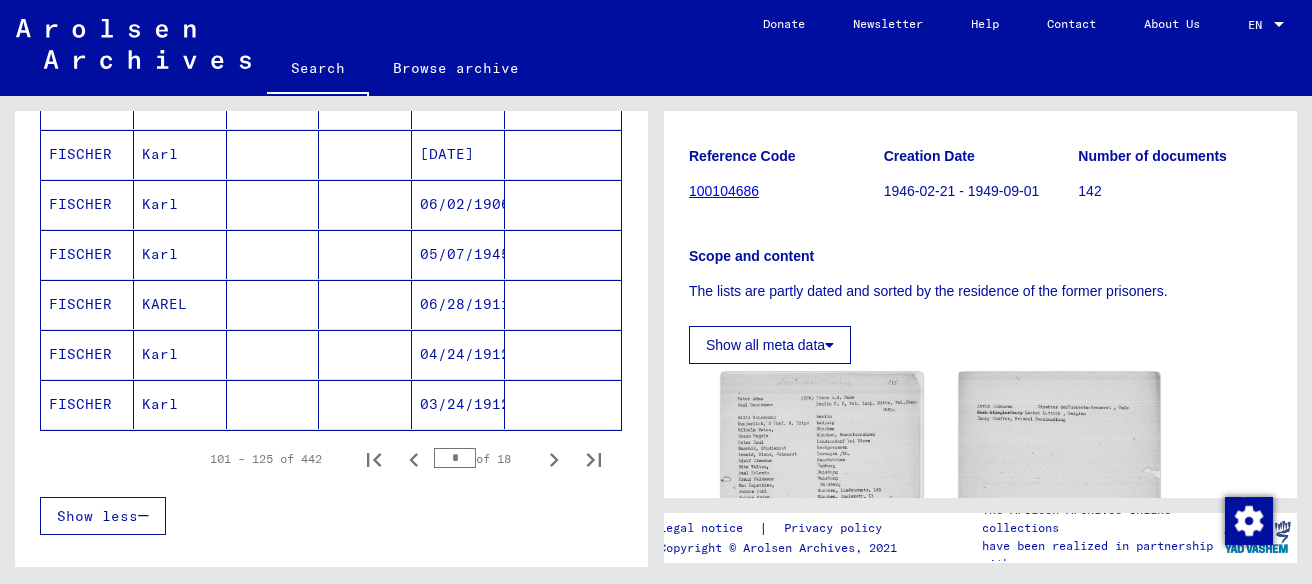 scroll, scrollTop: 1242, scrollLeft: 0, axis: vertical 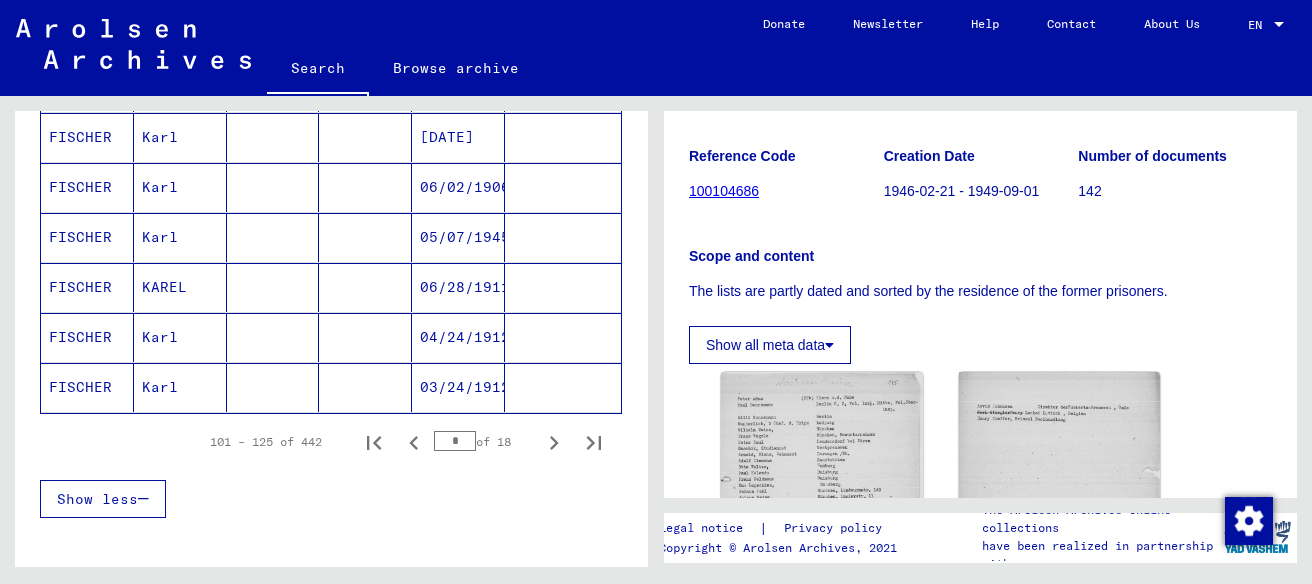 click on "04/24/1912" at bounding box center [458, 387] 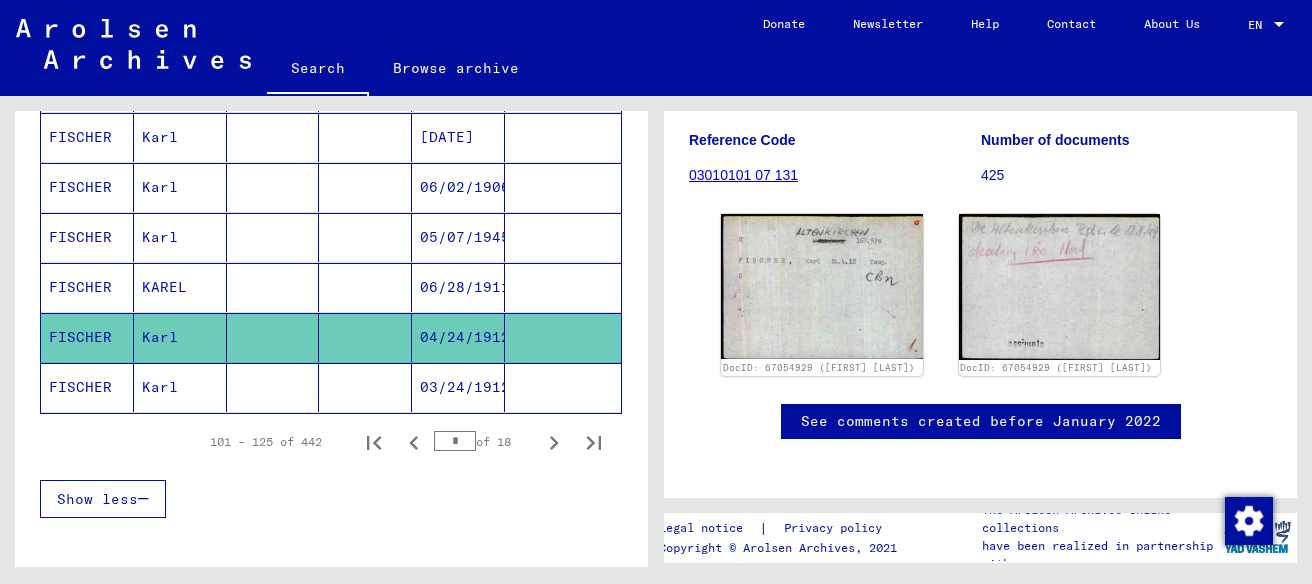 scroll, scrollTop: 269, scrollLeft: 0, axis: vertical 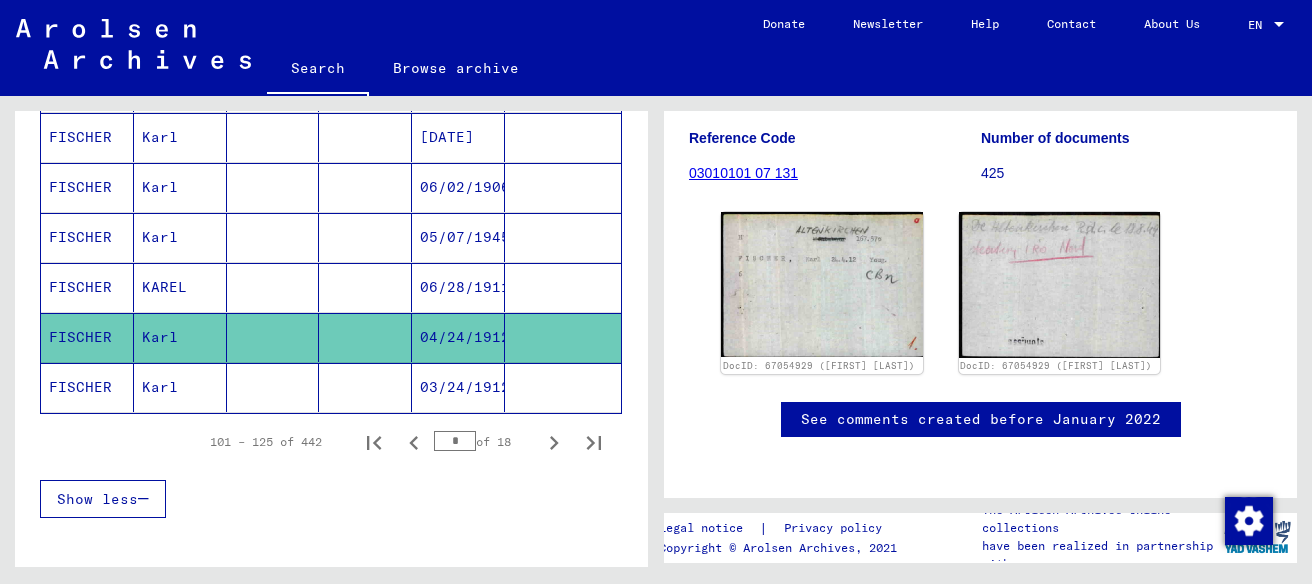 click on "03/24/1912" 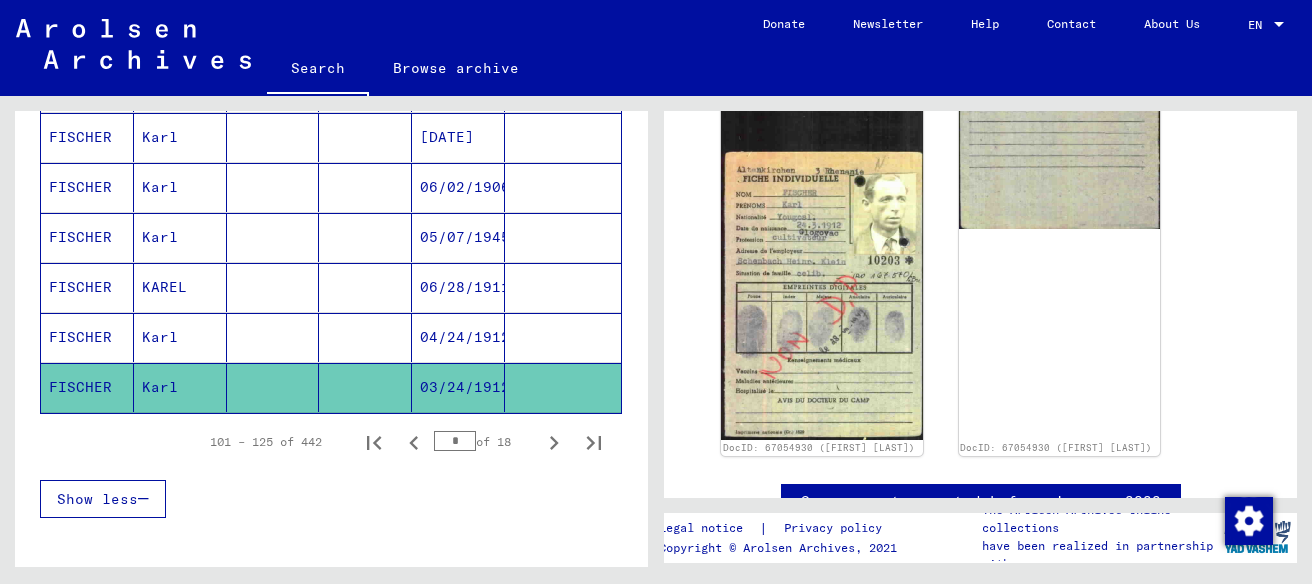 scroll, scrollTop: 547, scrollLeft: 0, axis: vertical 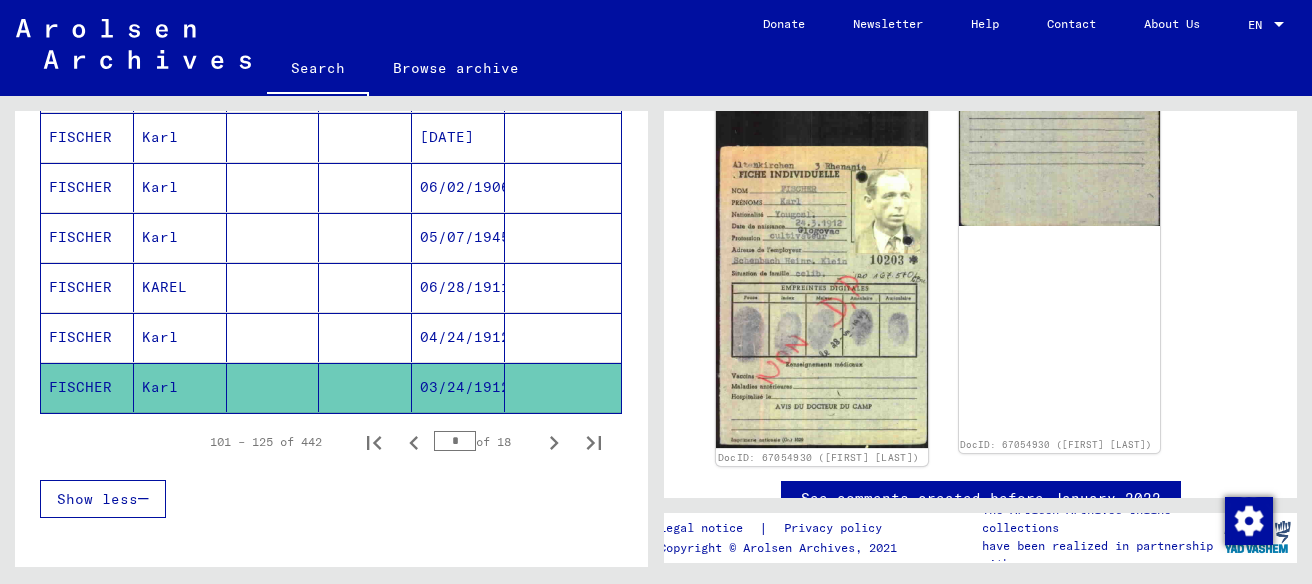 click 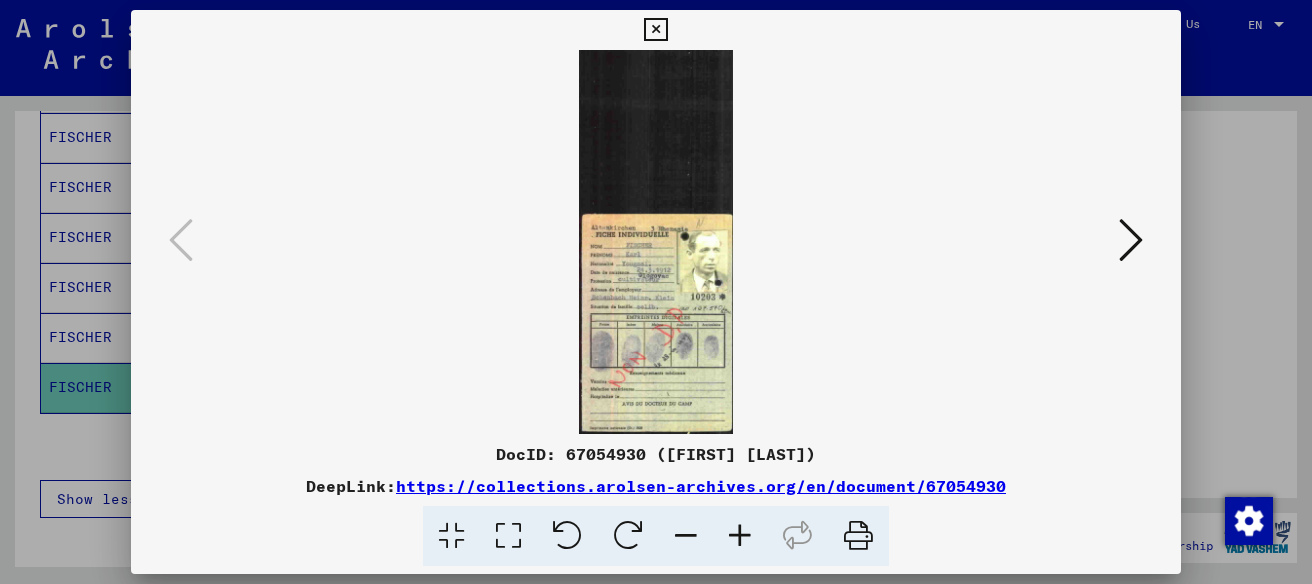 click at bounding box center (656, 242) 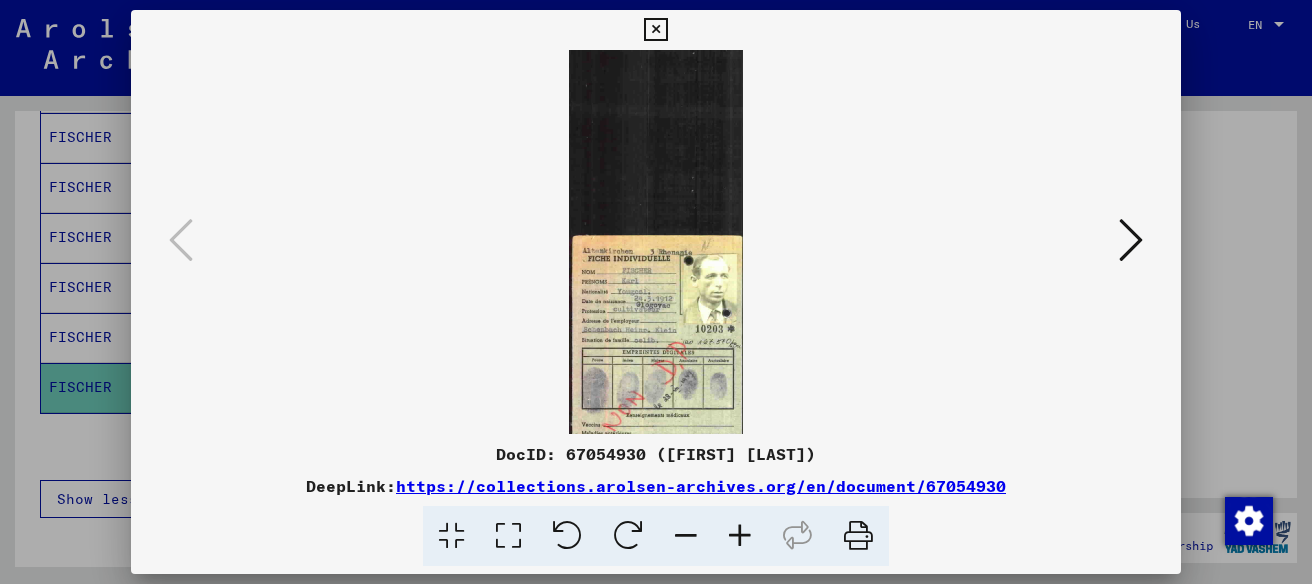 click at bounding box center [740, 536] 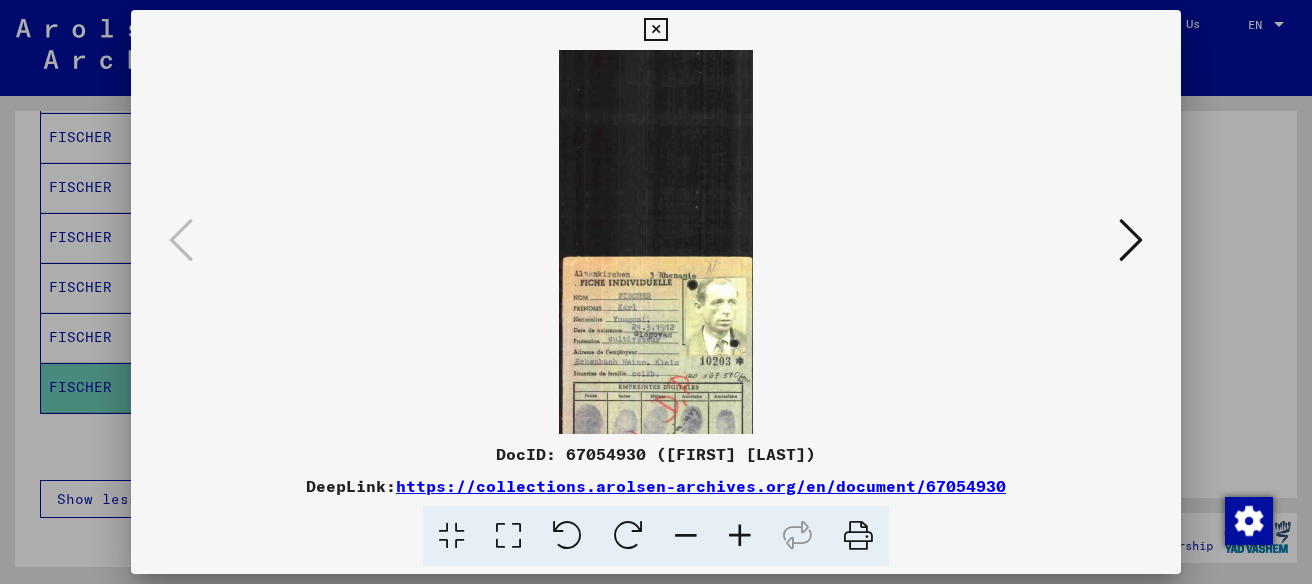click at bounding box center [740, 536] 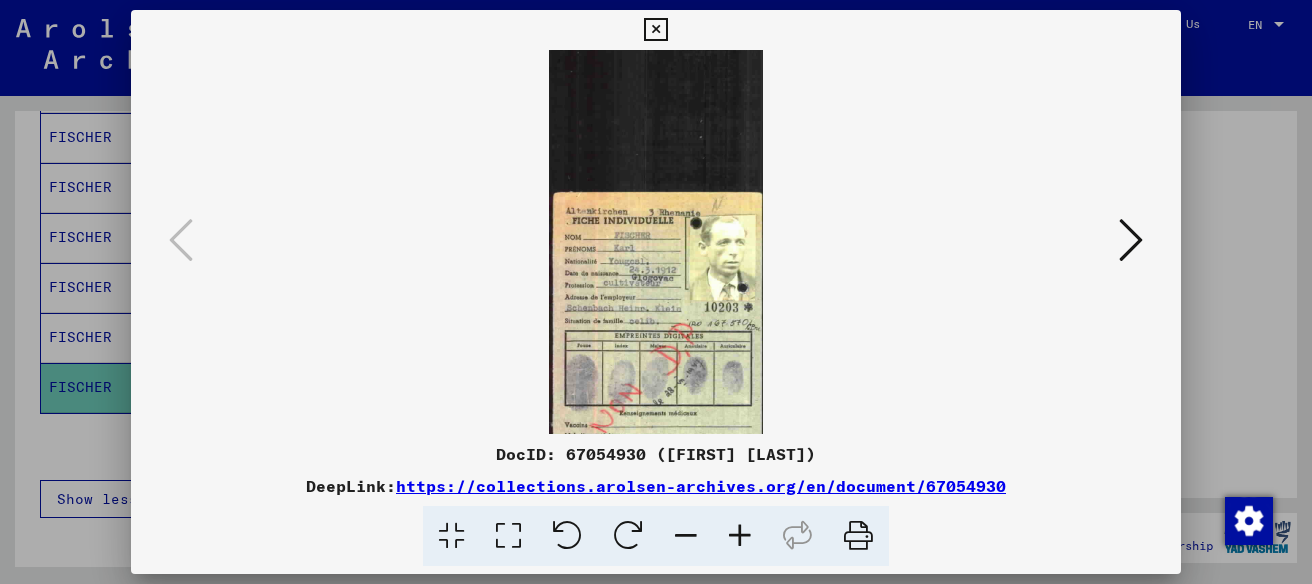 scroll, scrollTop: 150, scrollLeft: 0, axis: vertical 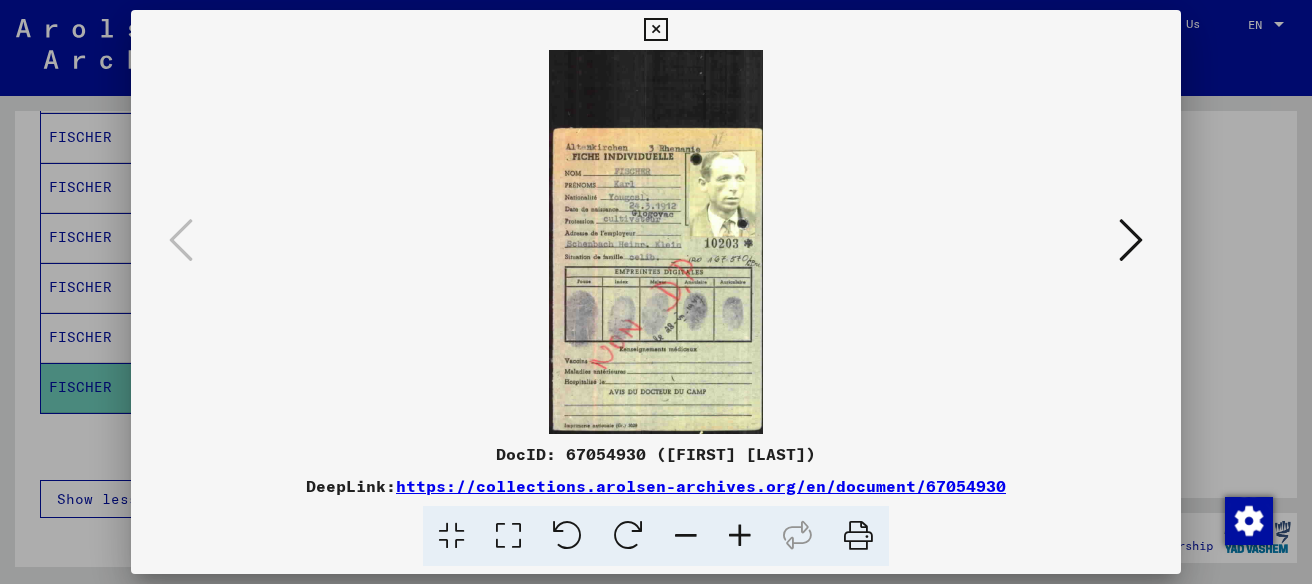 drag, startPoint x: 711, startPoint y: 381, endPoint x: 746, endPoint y: 172, distance: 211.91035 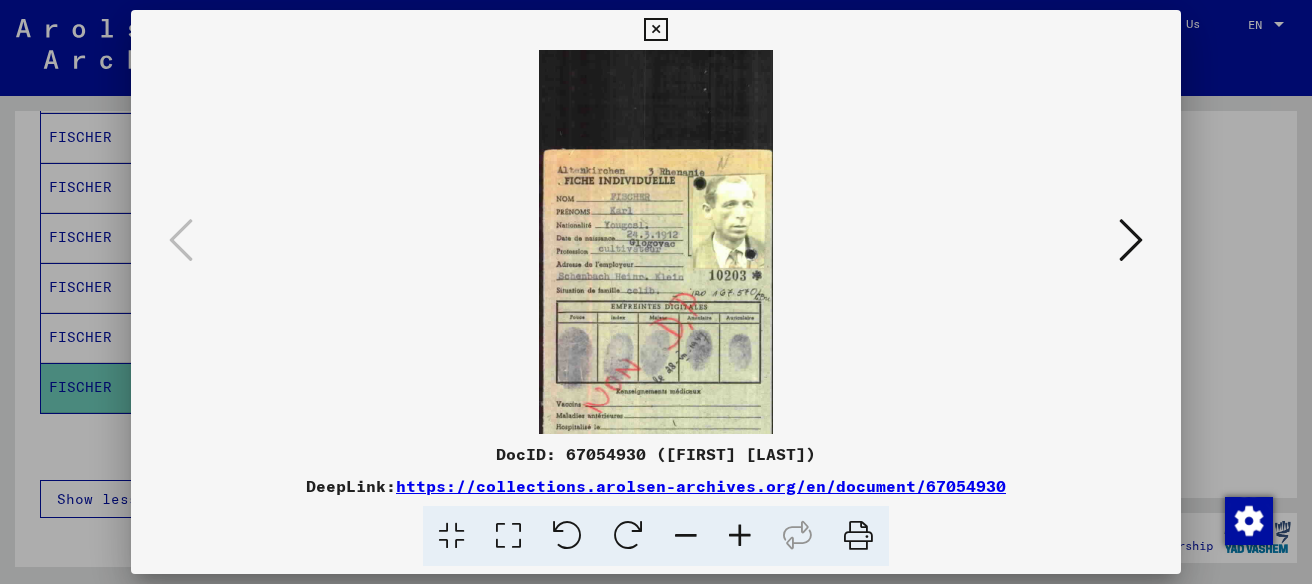 click at bounding box center [655, 30] 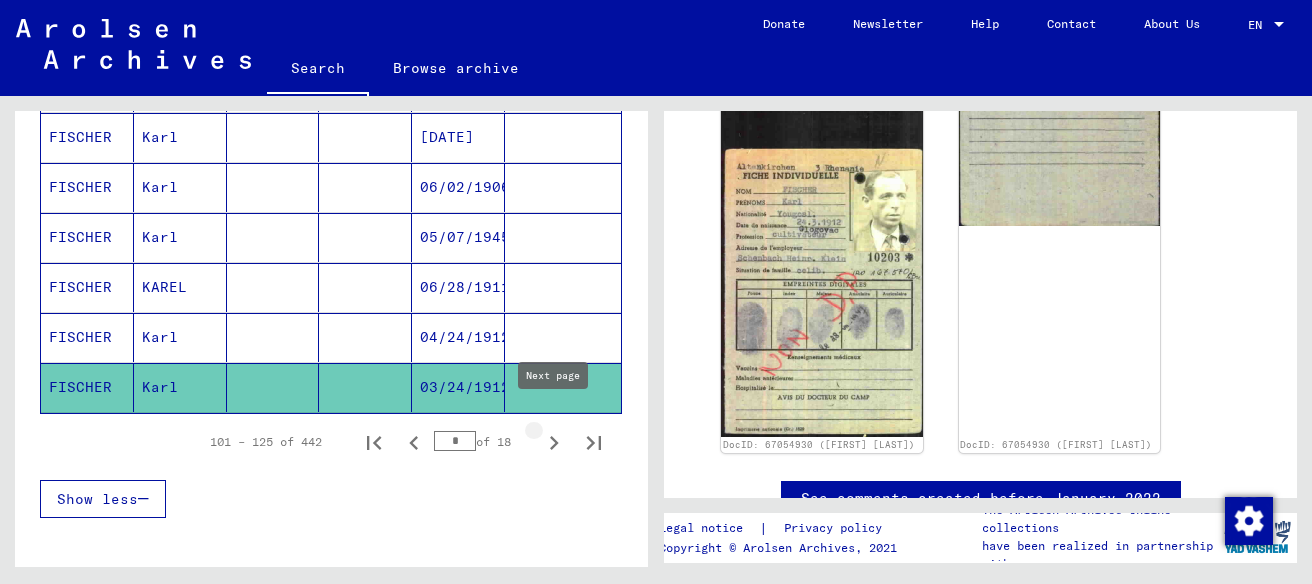 click 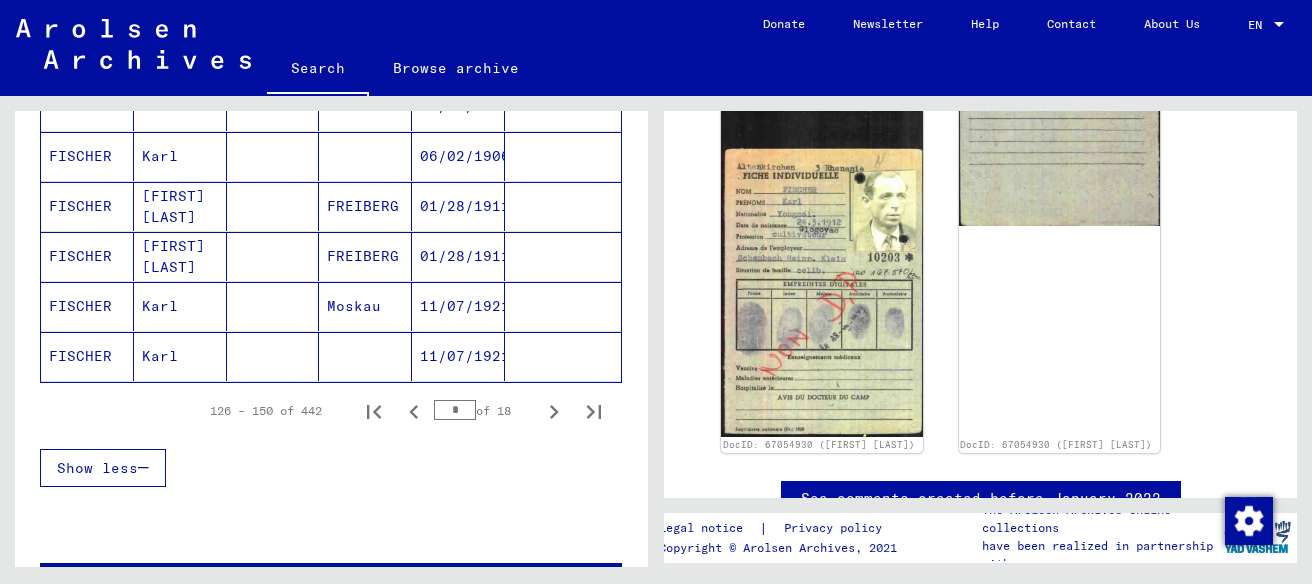 scroll, scrollTop: 1276, scrollLeft: 0, axis: vertical 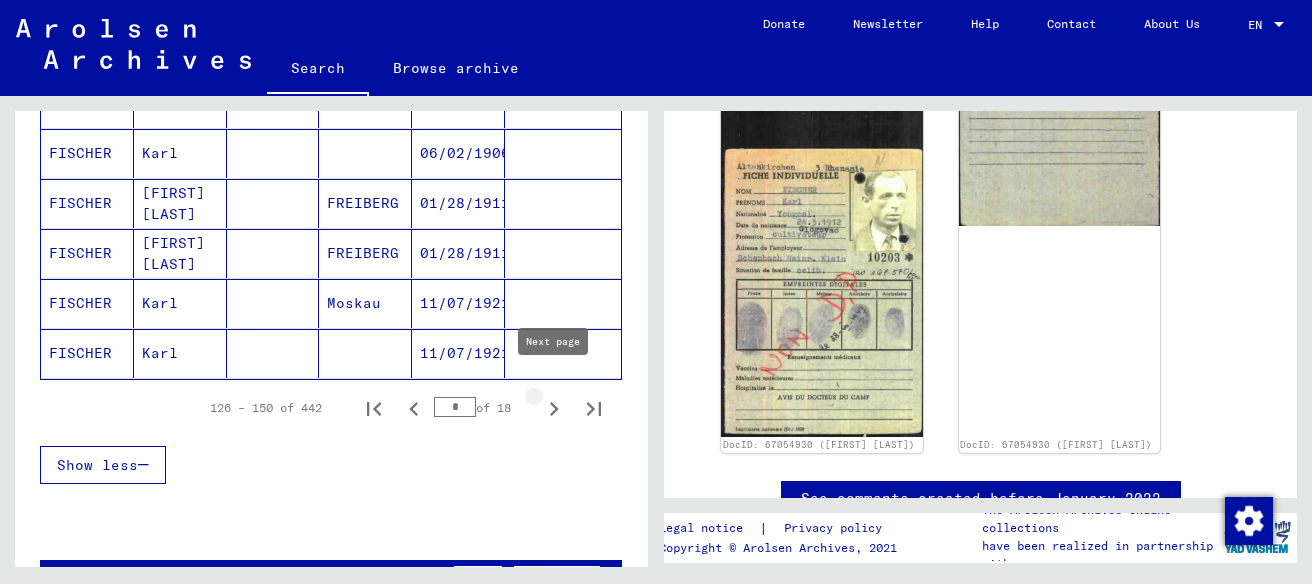 click 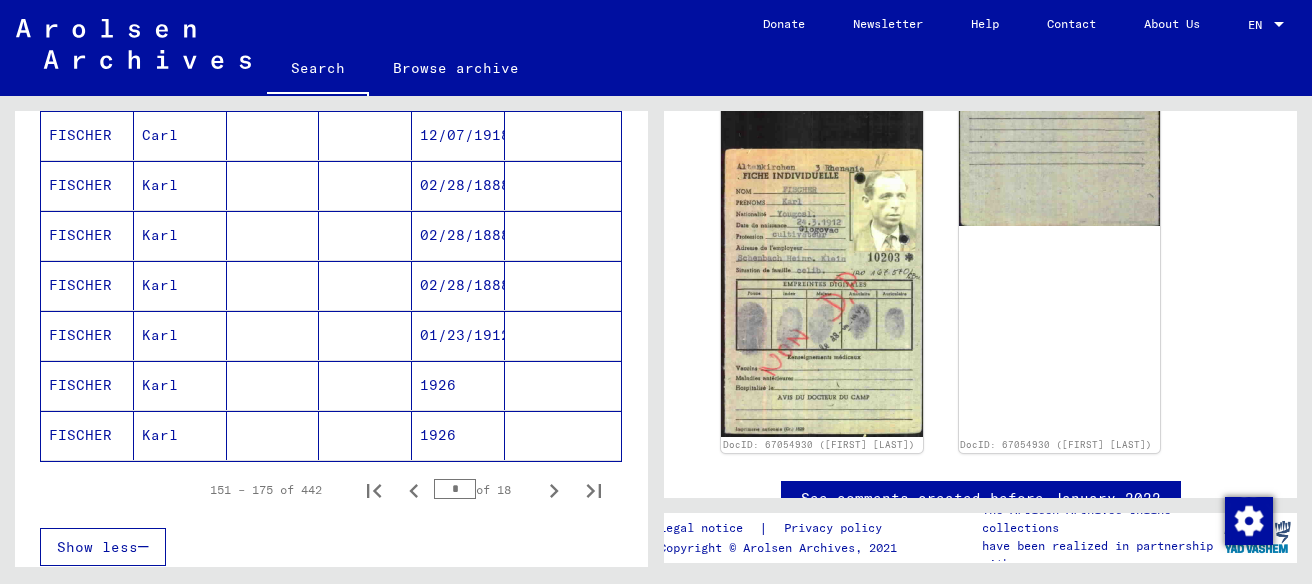 scroll, scrollTop: 1198, scrollLeft: 0, axis: vertical 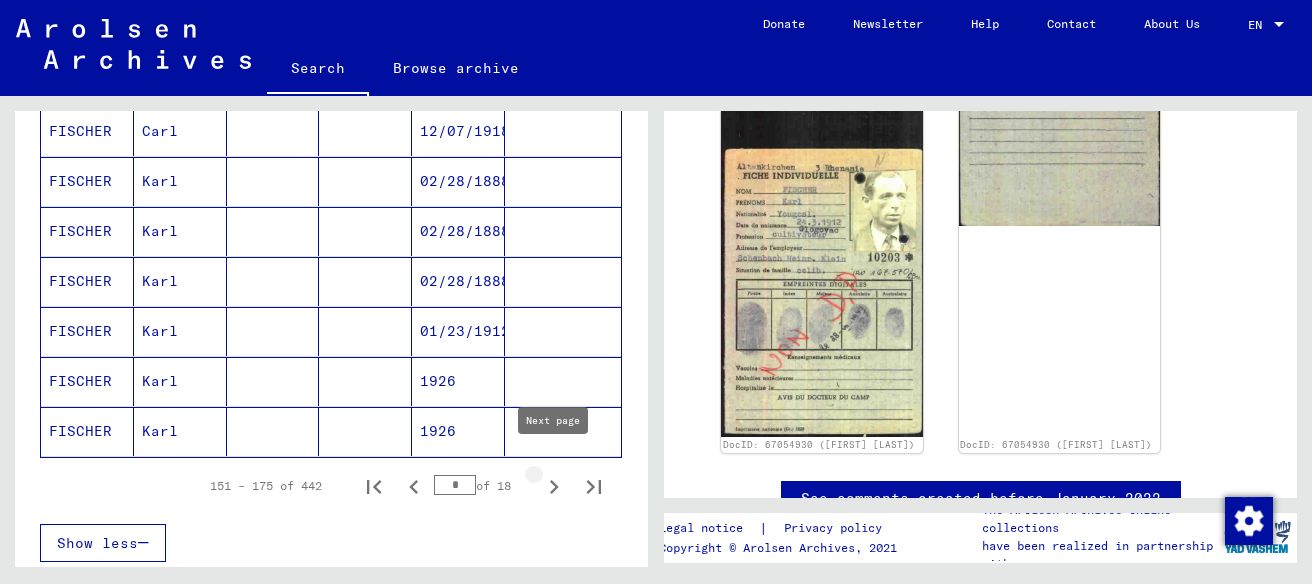 click 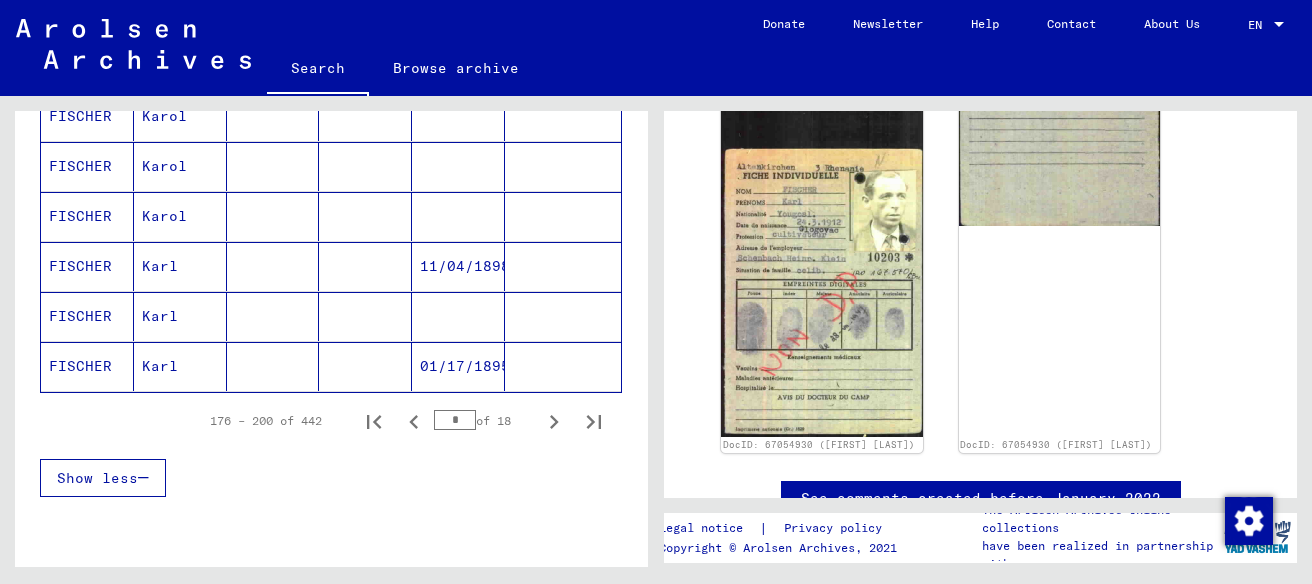 scroll, scrollTop: 1280, scrollLeft: 0, axis: vertical 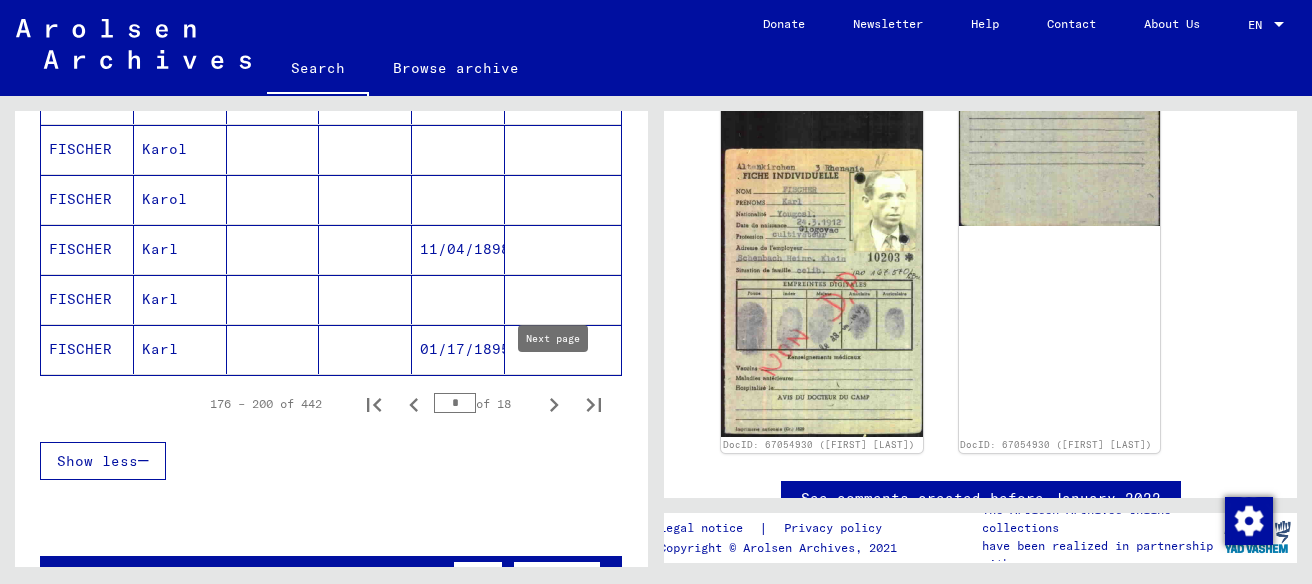 click 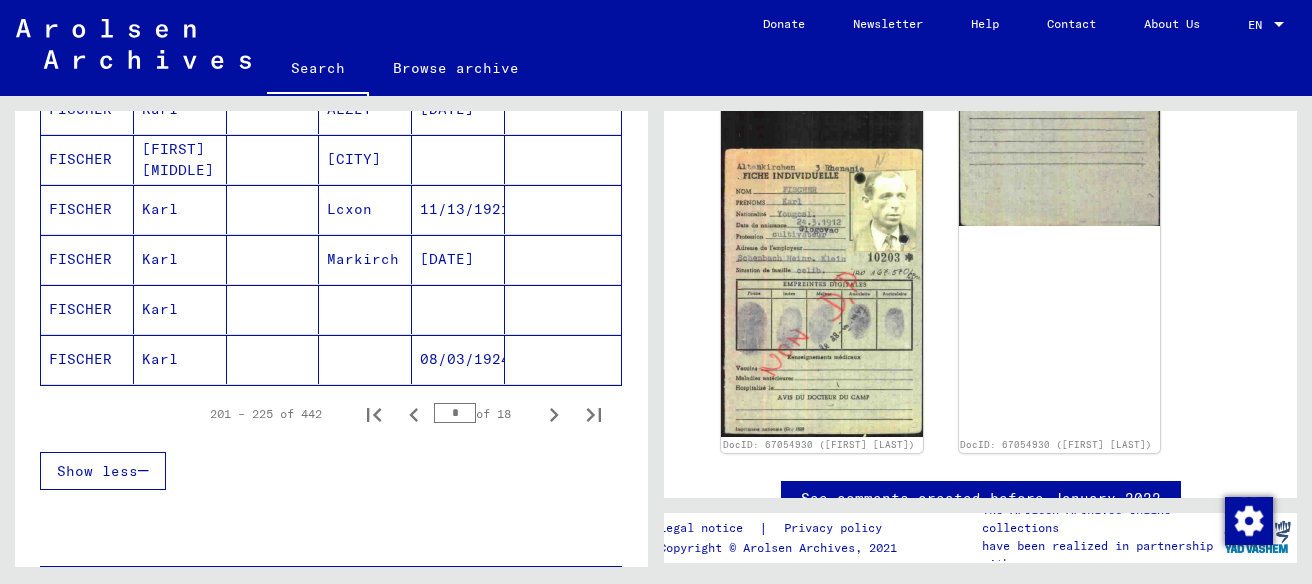 scroll, scrollTop: 1276, scrollLeft: 0, axis: vertical 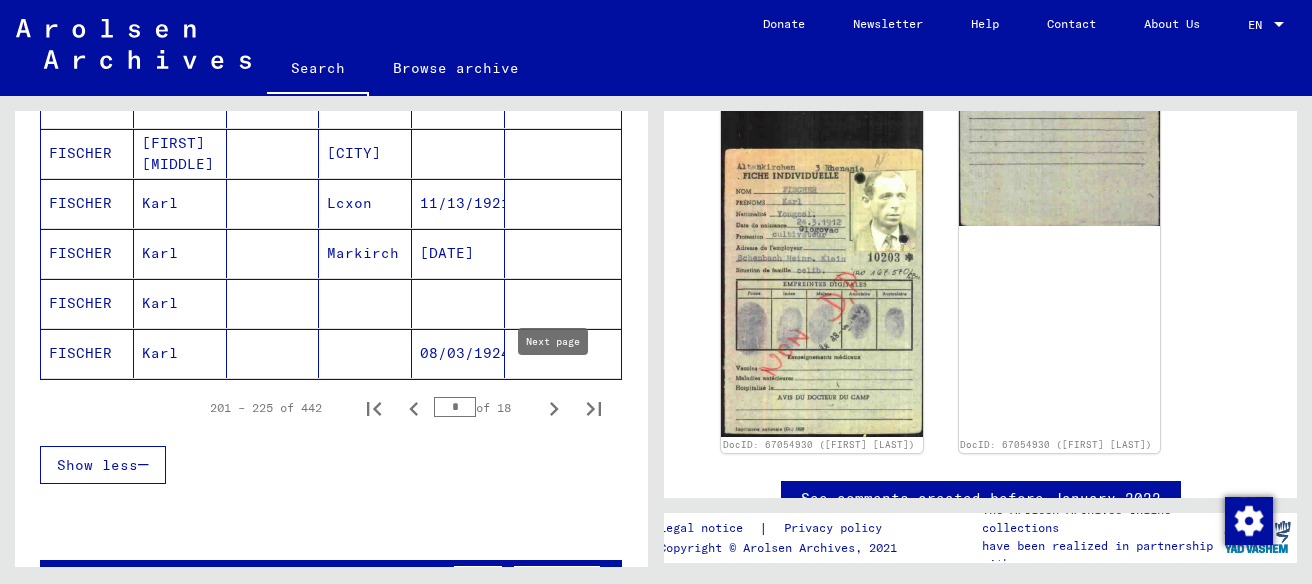 click 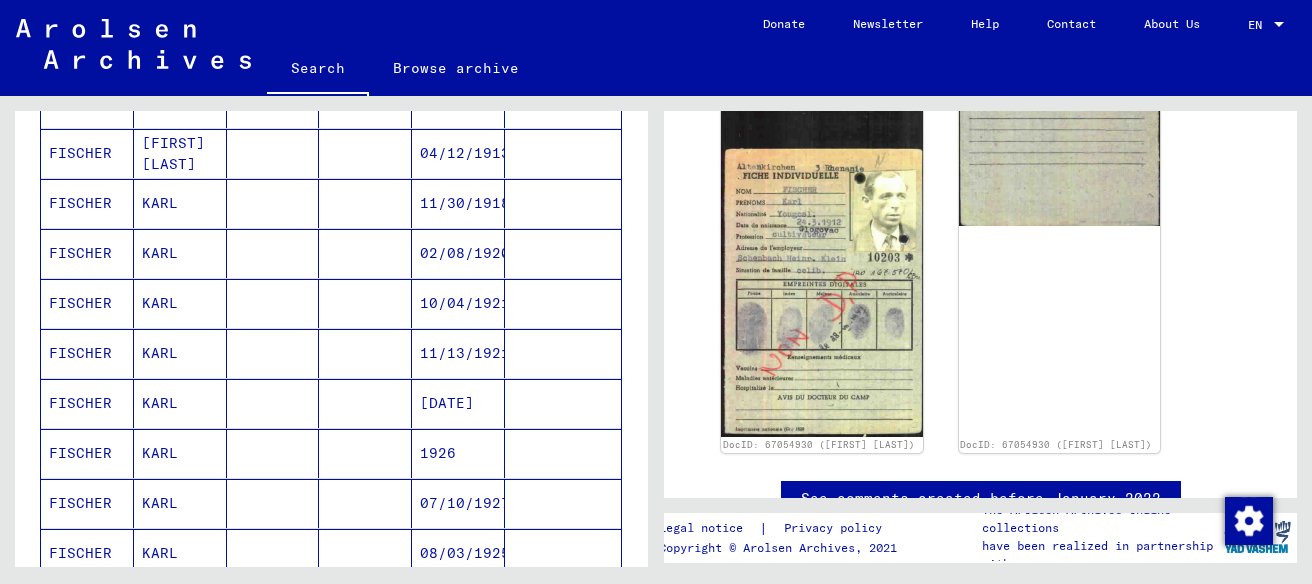 scroll, scrollTop: 873, scrollLeft: 0, axis: vertical 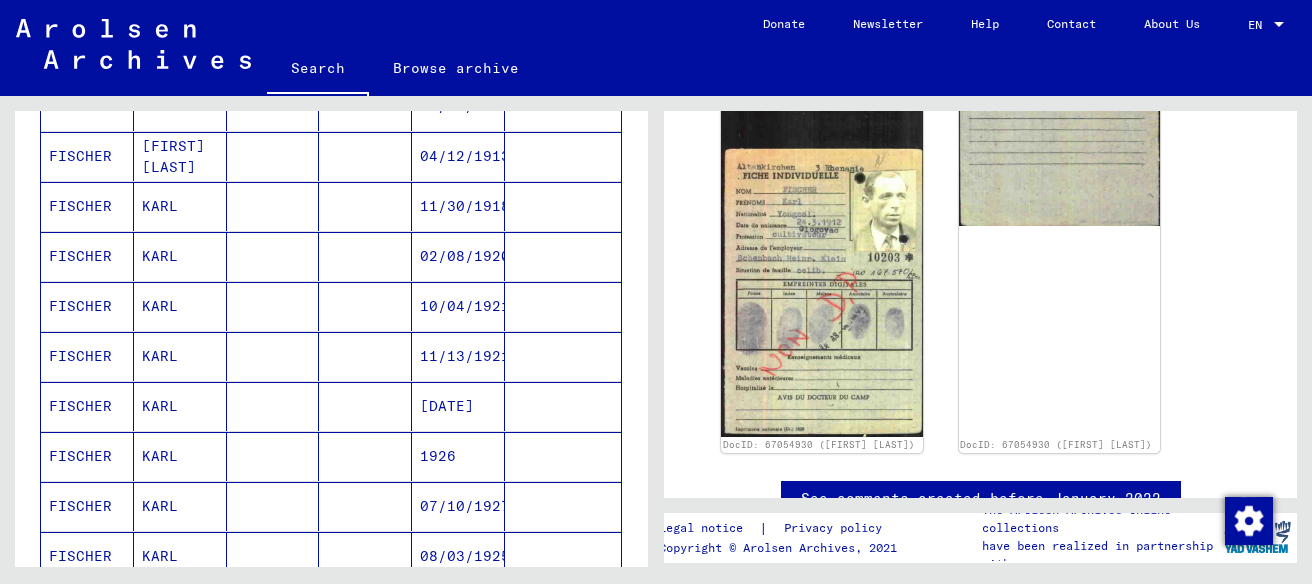 click on "11/30/1918" at bounding box center (458, 256) 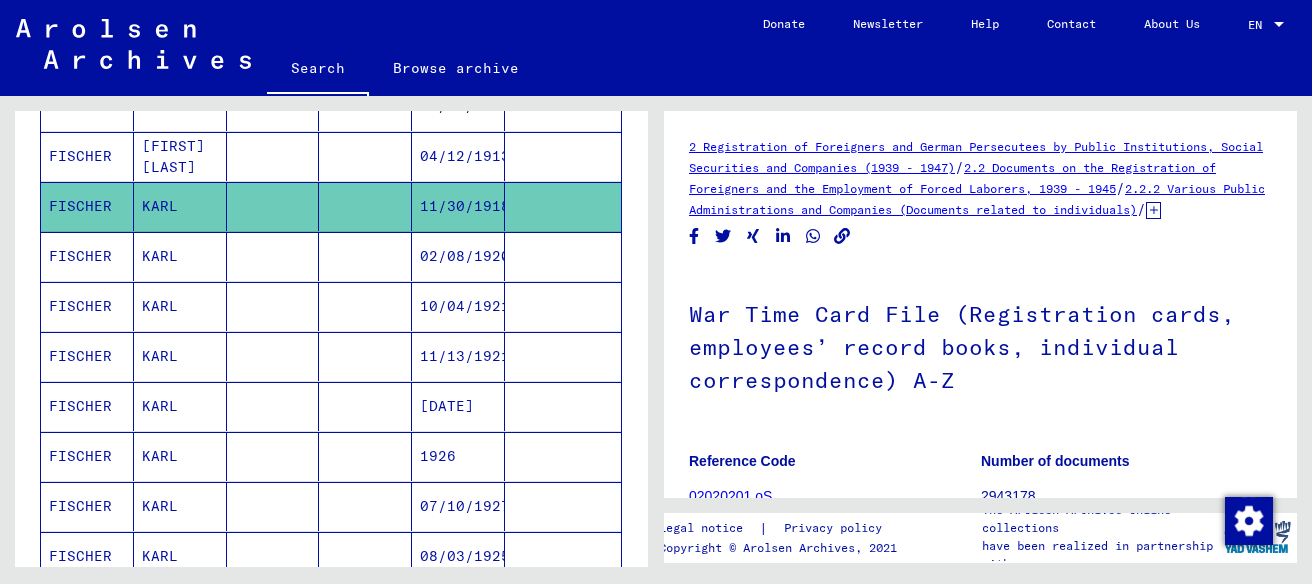 drag, startPoint x: 1298, startPoint y: 200, endPoint x: 1299, endPoint y: 234, distance: 34.0147 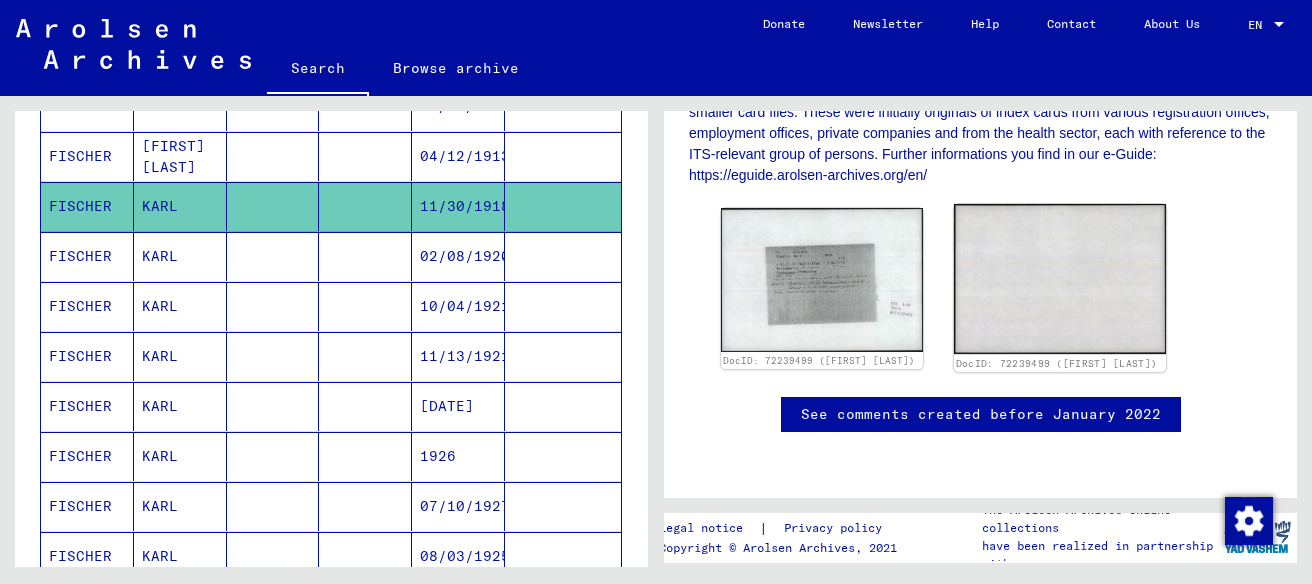 scroll, scrollTop: 567, scrollLeft: 0, axis: vertical 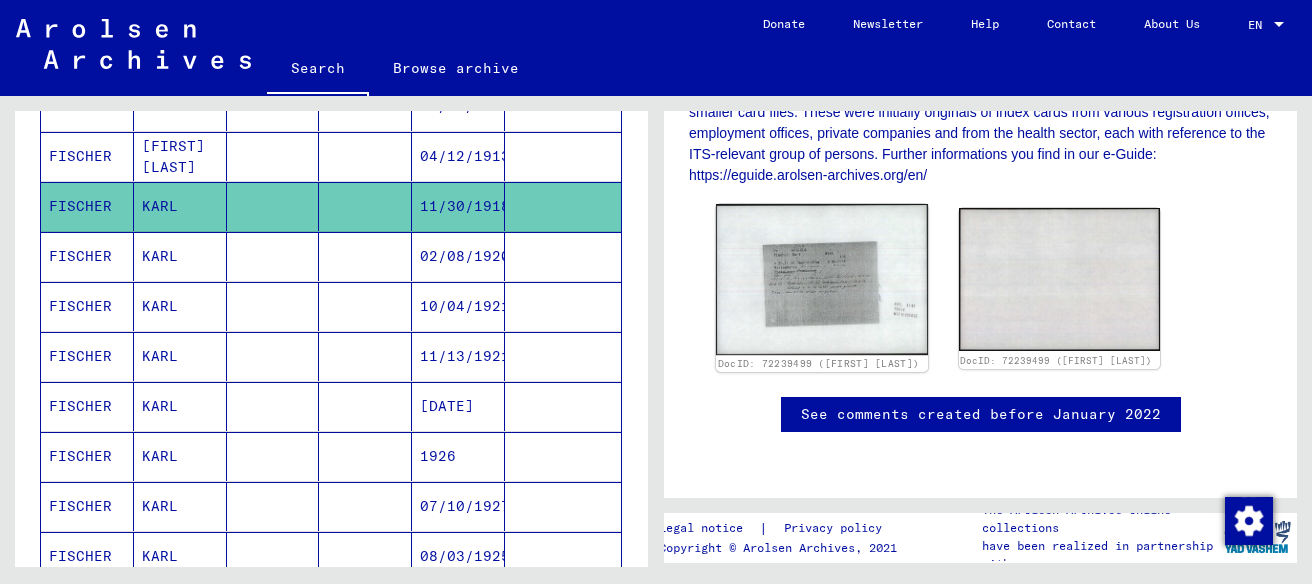 click 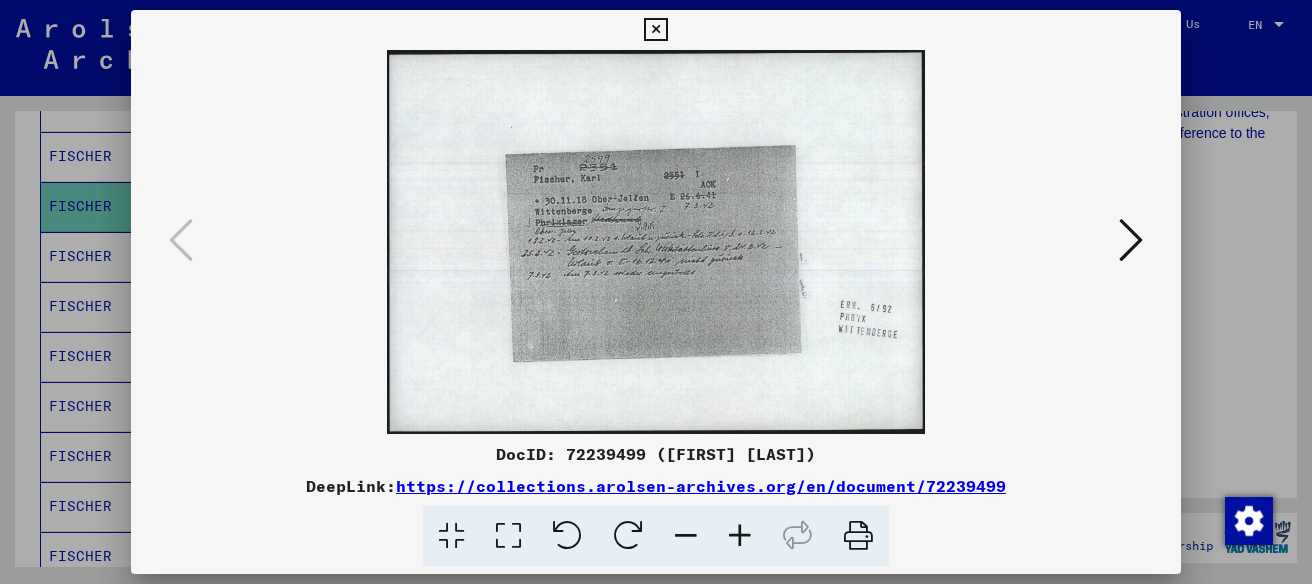 click at bounding box center [655, 30] 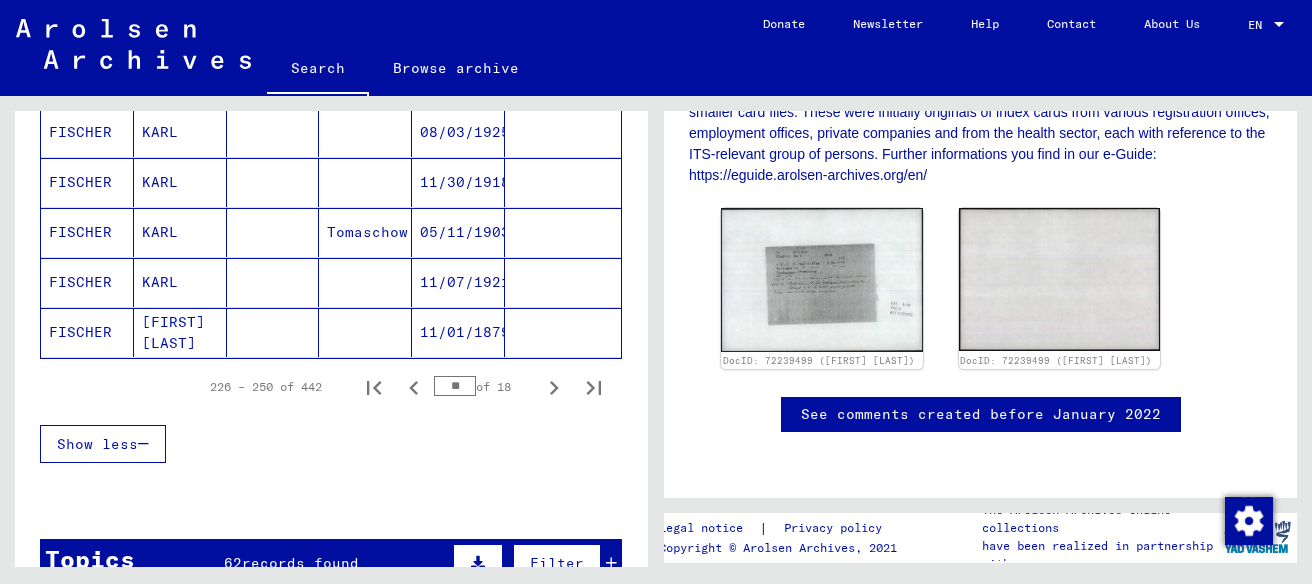 scroll, scrollTop: 1328, scrollLeft: 0, axis: vertical 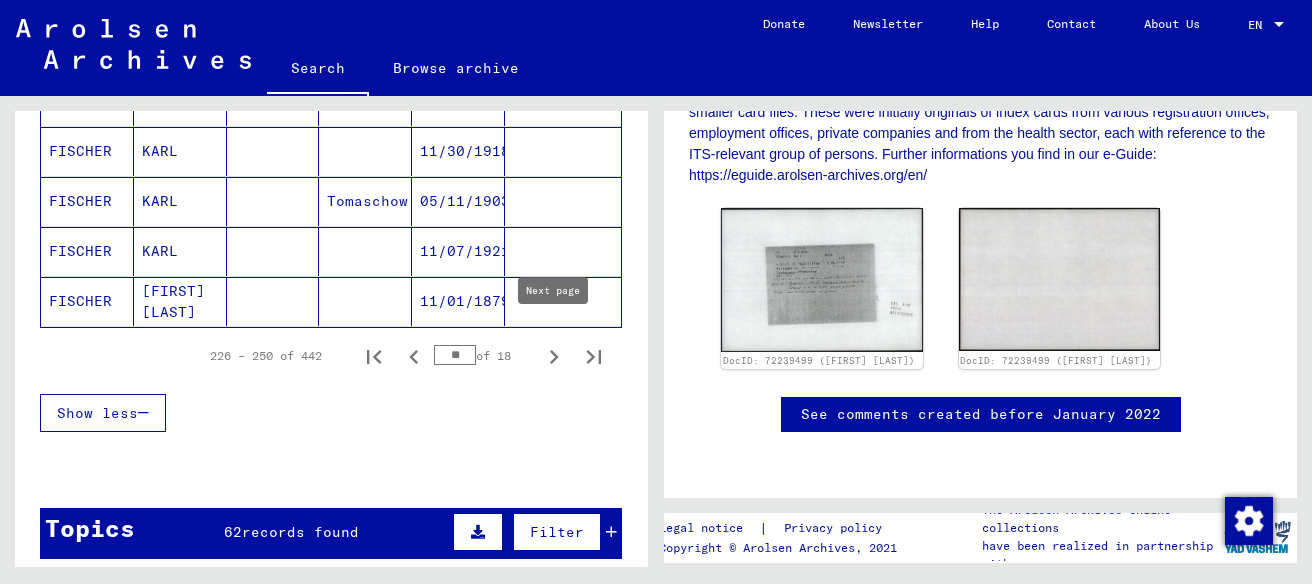 click 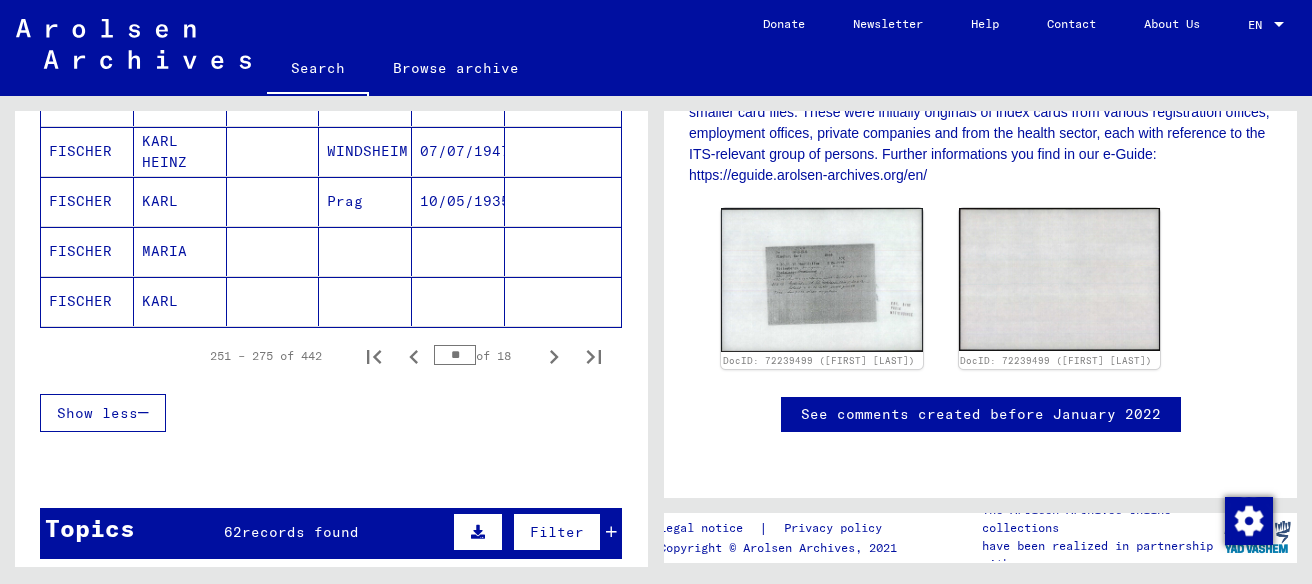 drag, startPoint x: 649, startPoint y: 406, endPoint x: 650, endPoint y: 381, distance: 25.019993 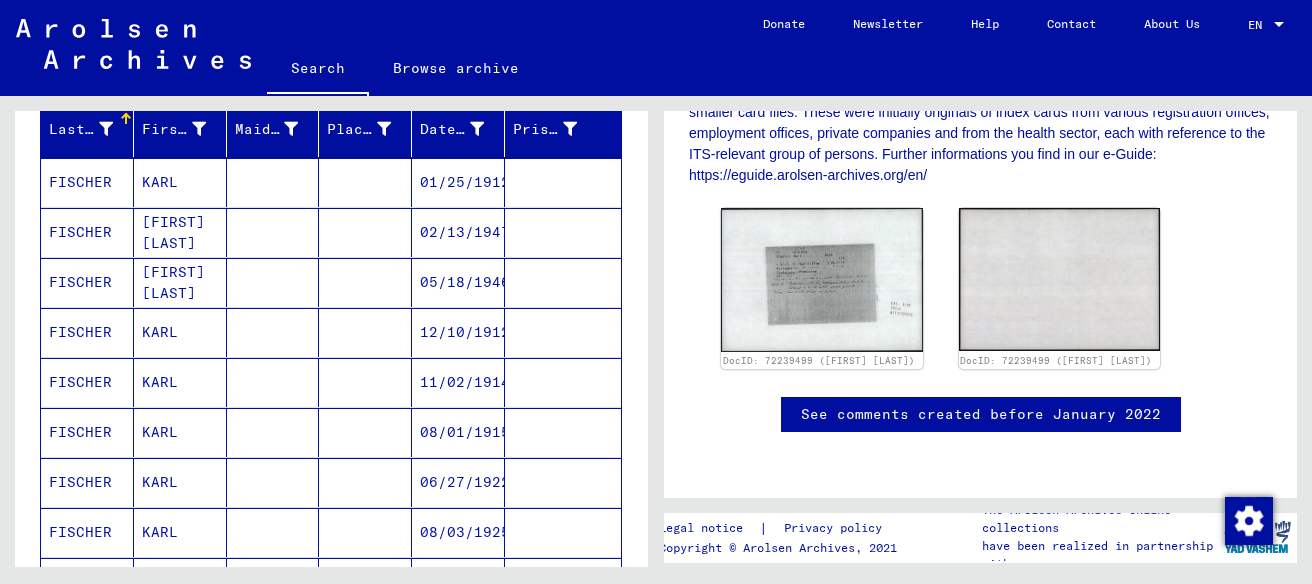 scroll, scrollTop: 243, scrollLeft: 0, axis: vertical 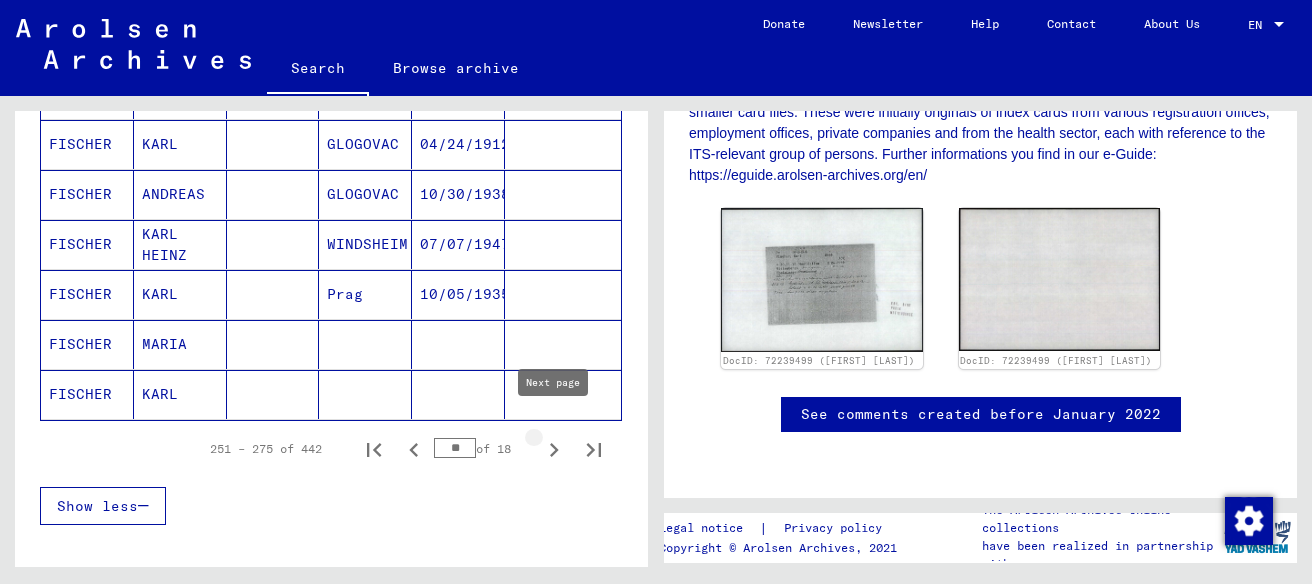 click 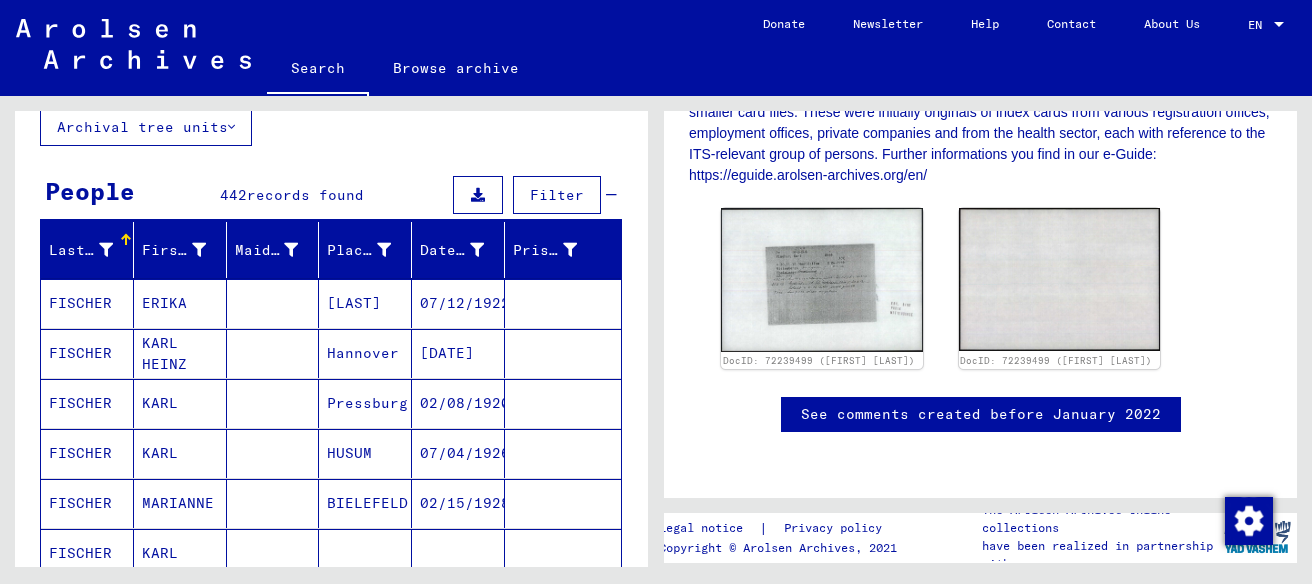 scroll, scrollTop: 0, scrollLeft: 0, axis: both 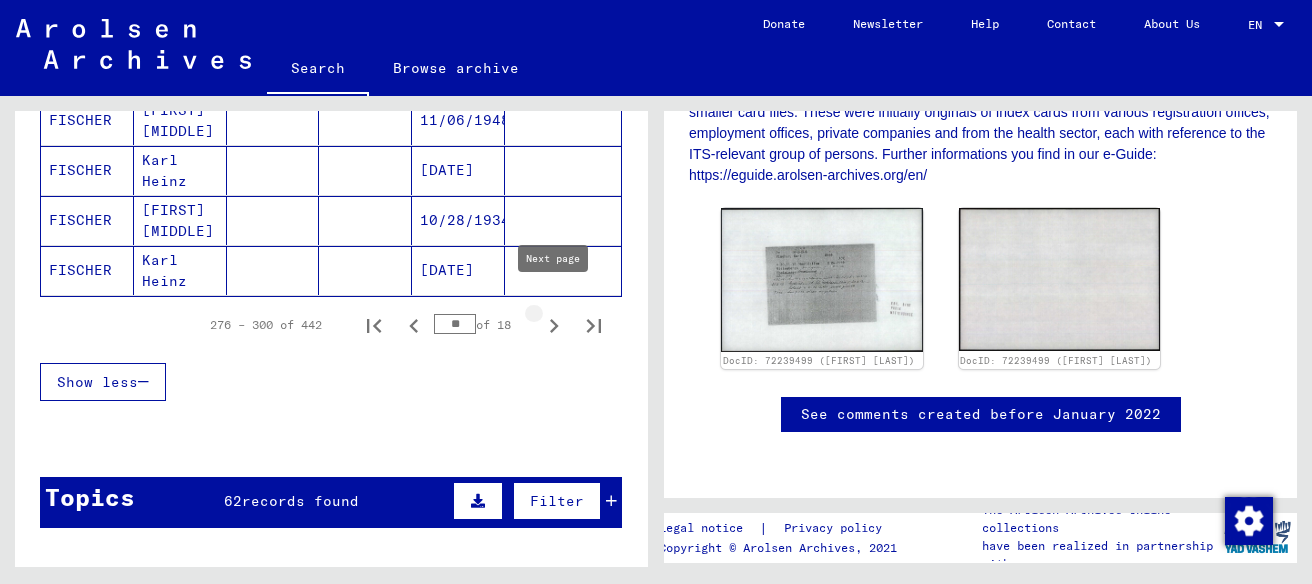 click 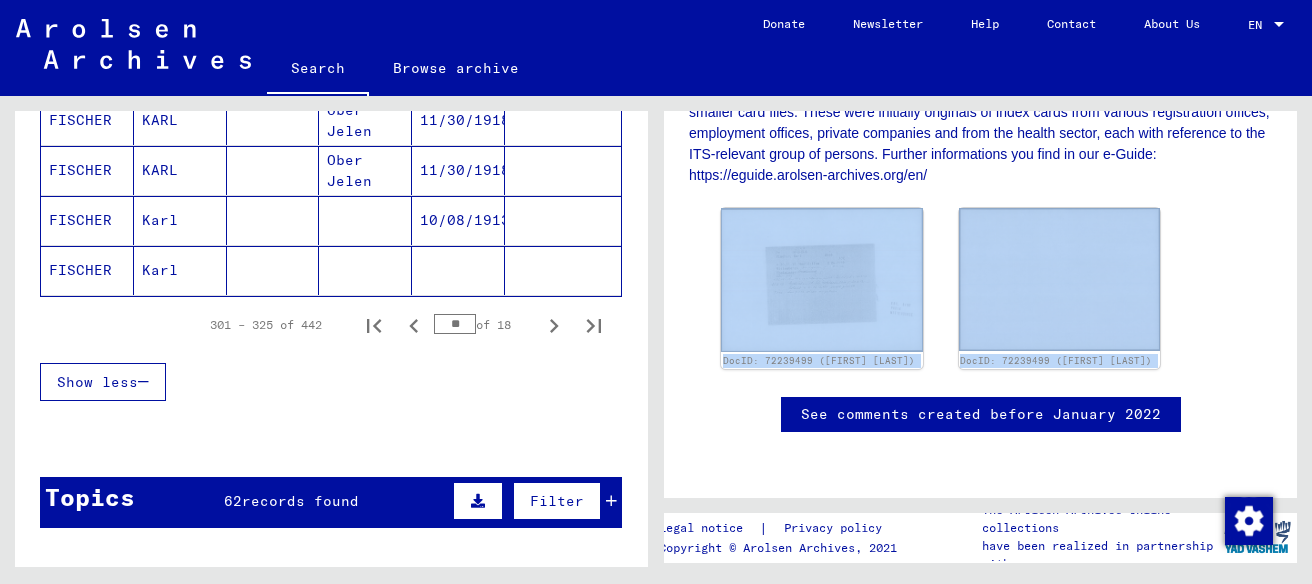 drag, startPoint x: 650, startPoint y: 436, endPoint x: 657, endPoint y: 395, distance: 41.59327 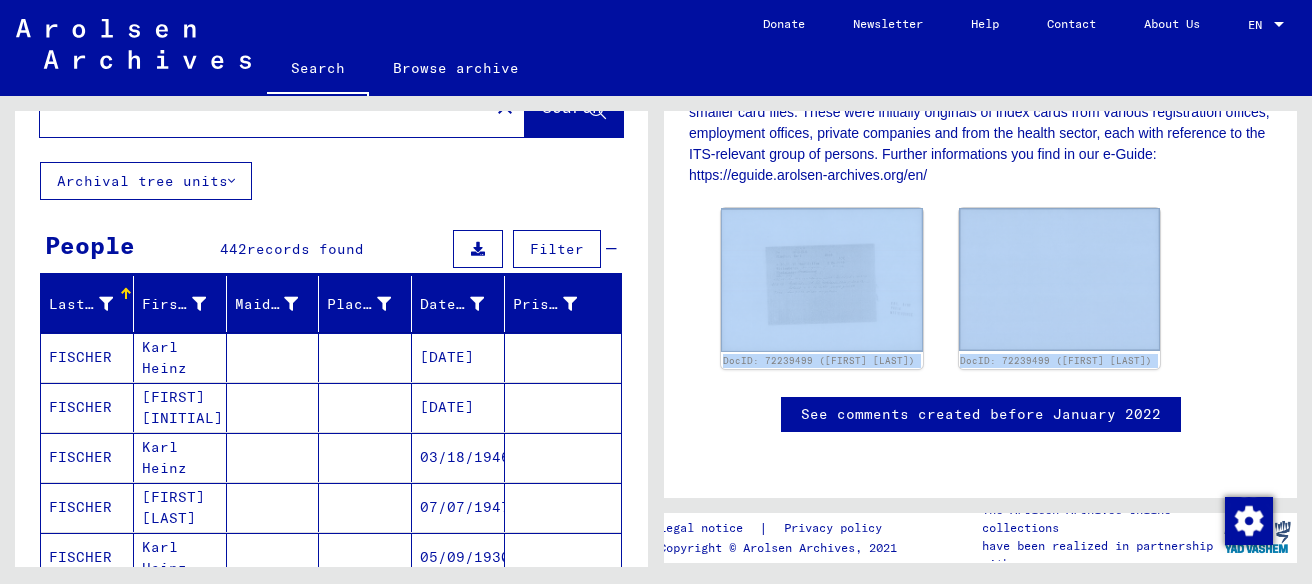 scroll, scrollTop: 0, scrollLeft: 0, axis: both 